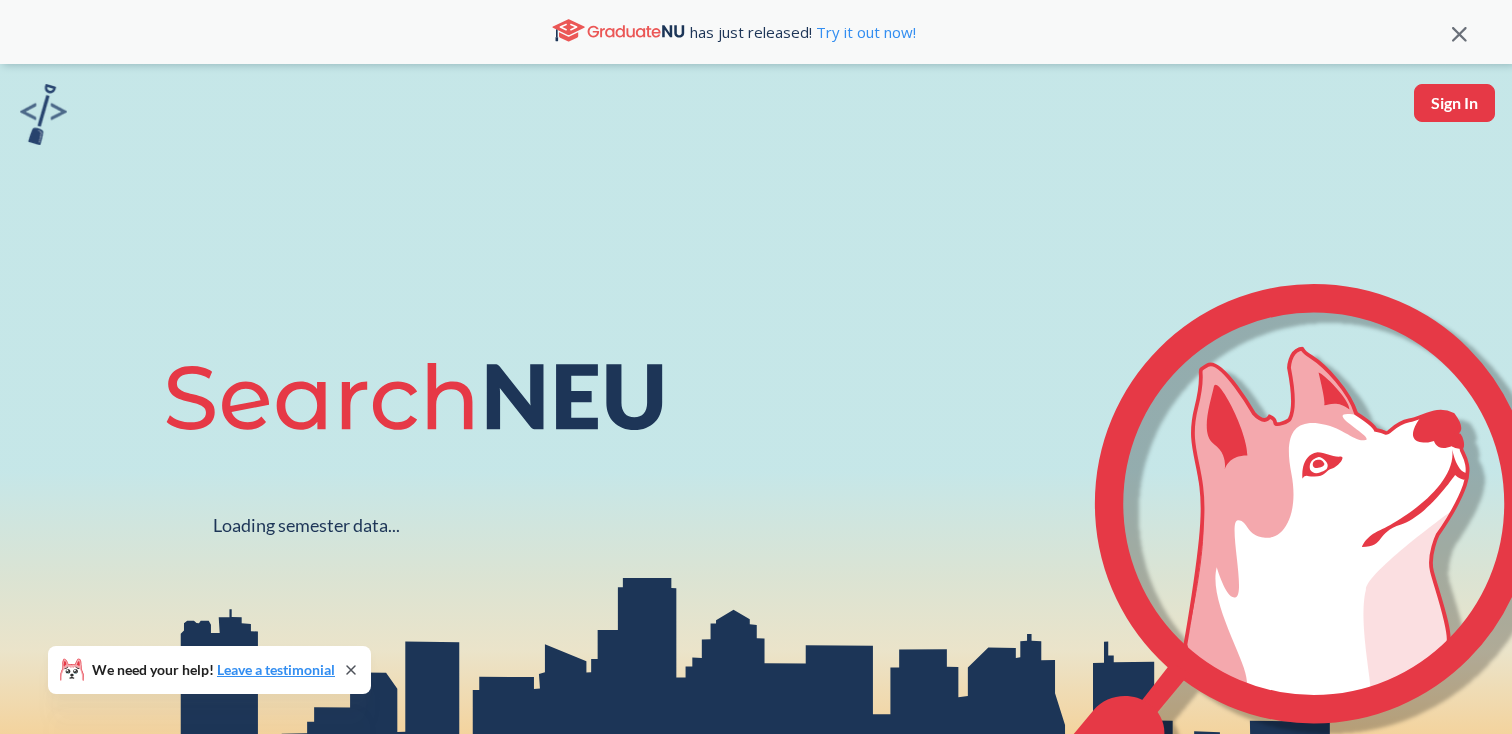 scroll, scrollTop: 0, scrollLeft: 0, axis: both 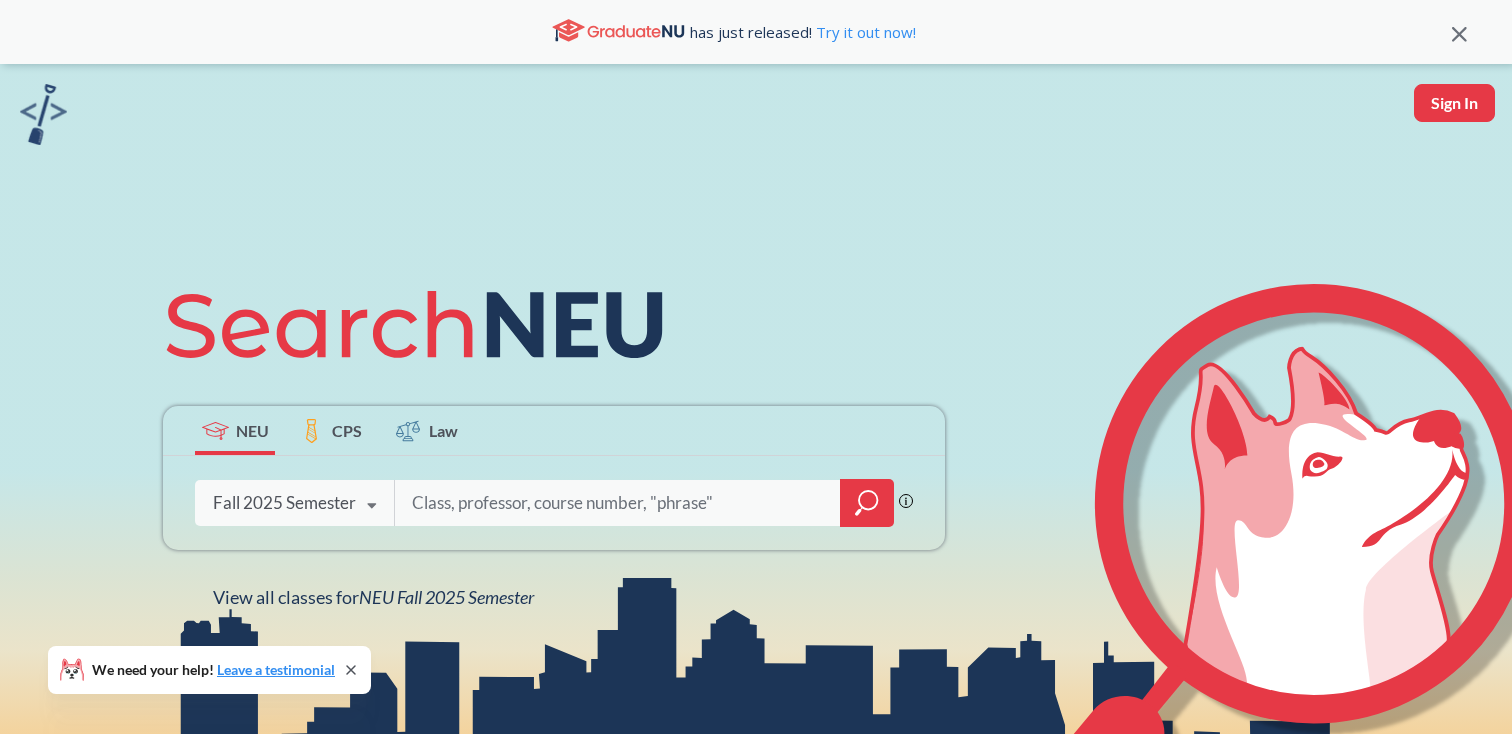 click at bounding box center (618, 503) 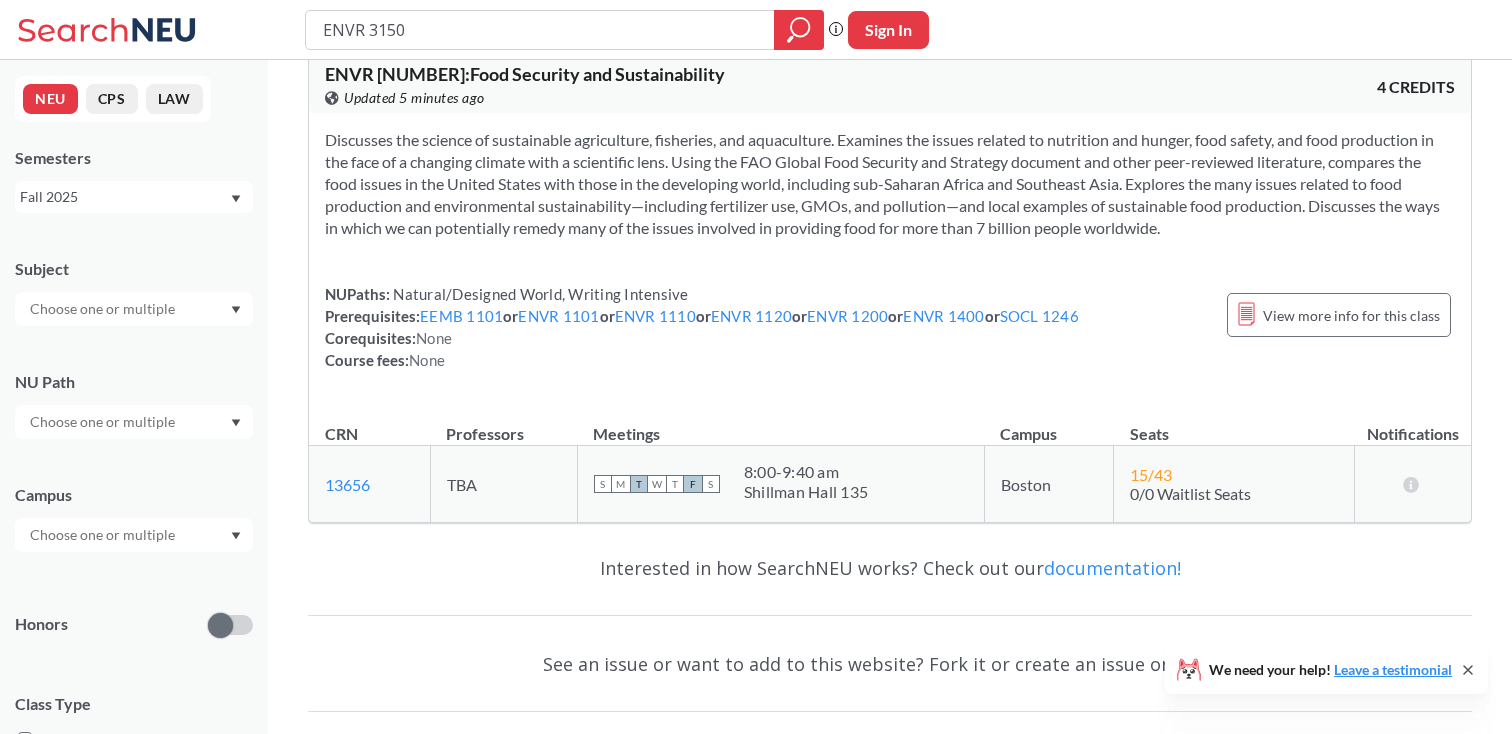 scroll, scrollTop: 46, scrollLeft: 0, axis: vertical 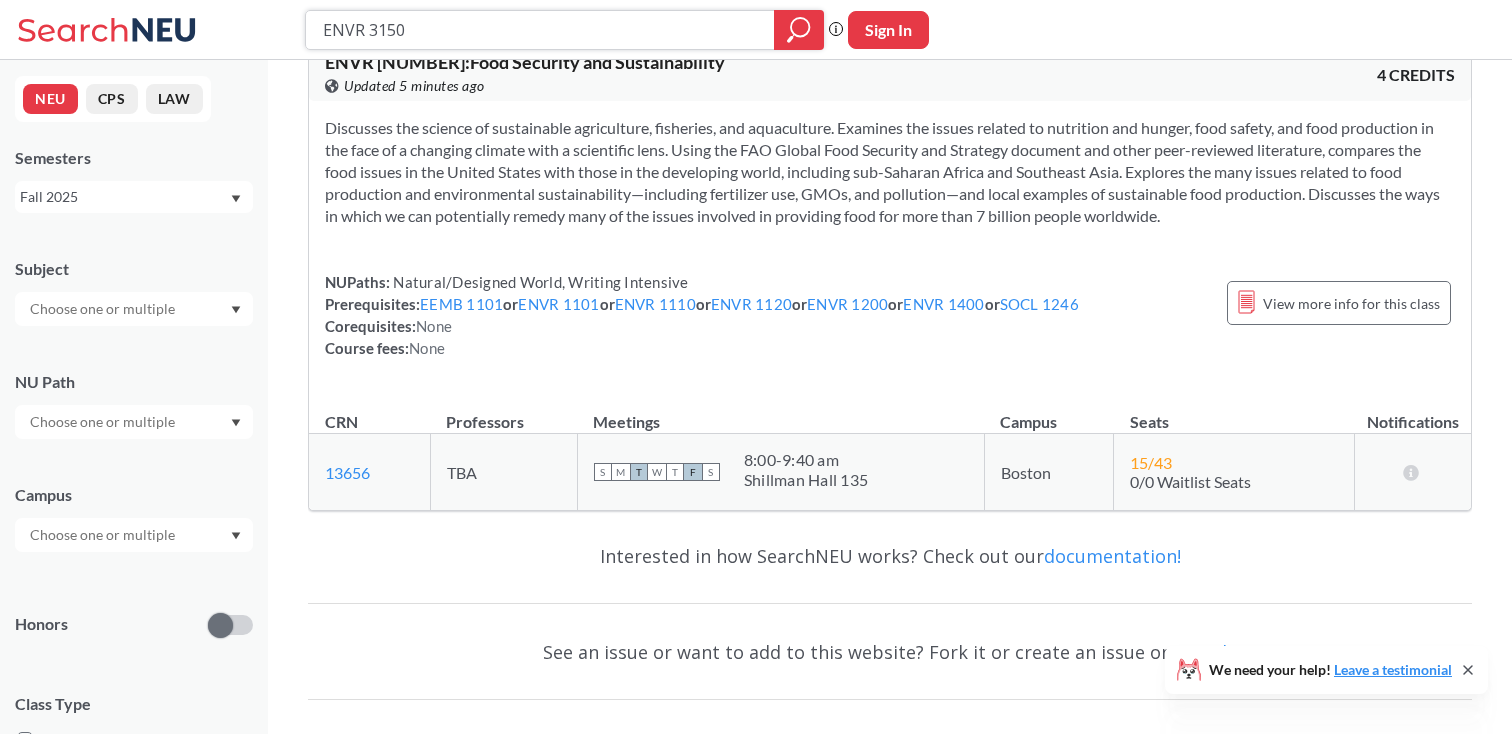 click on "ENVR 3150" at bounding box center (540, 30) 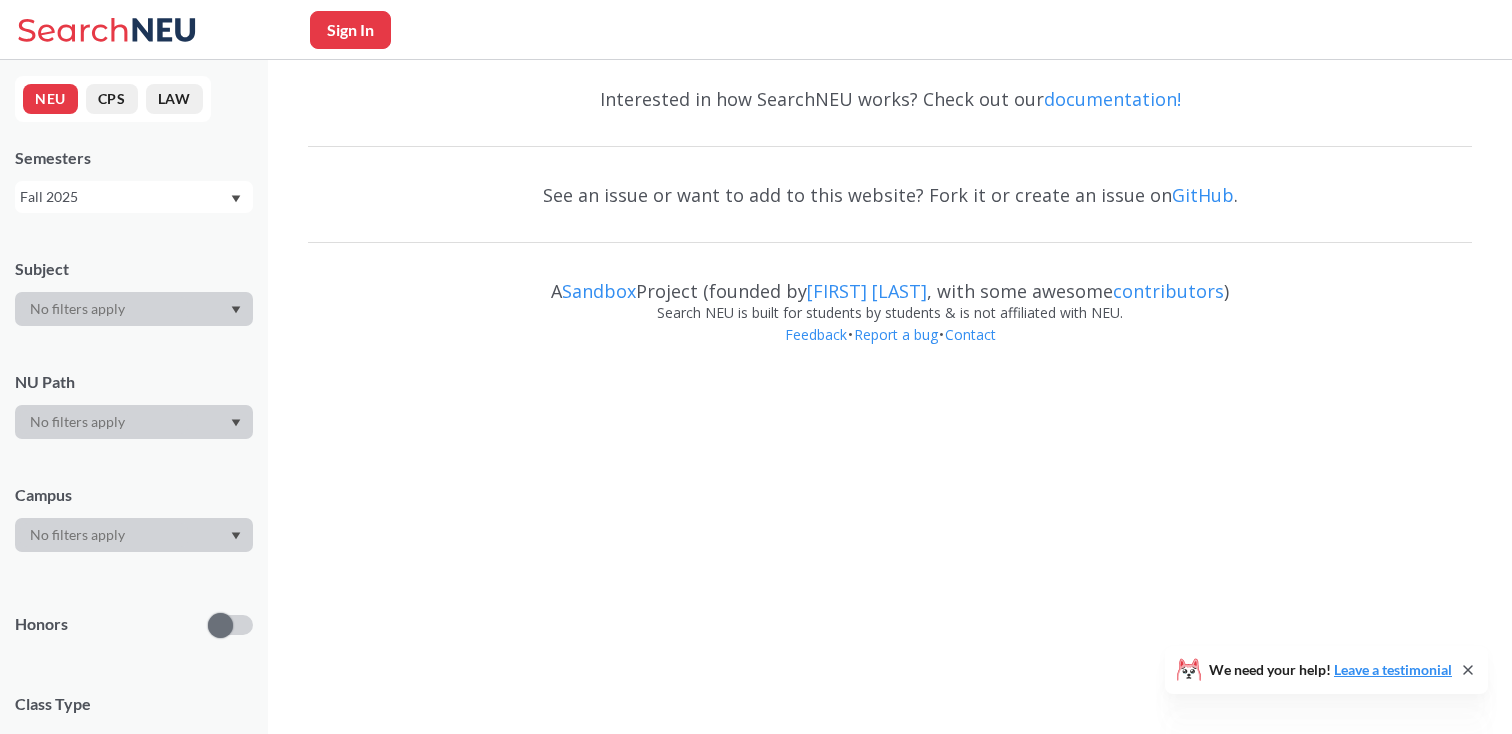 scroll, scrollTop: 0, scrollLeft: 0, axis: both 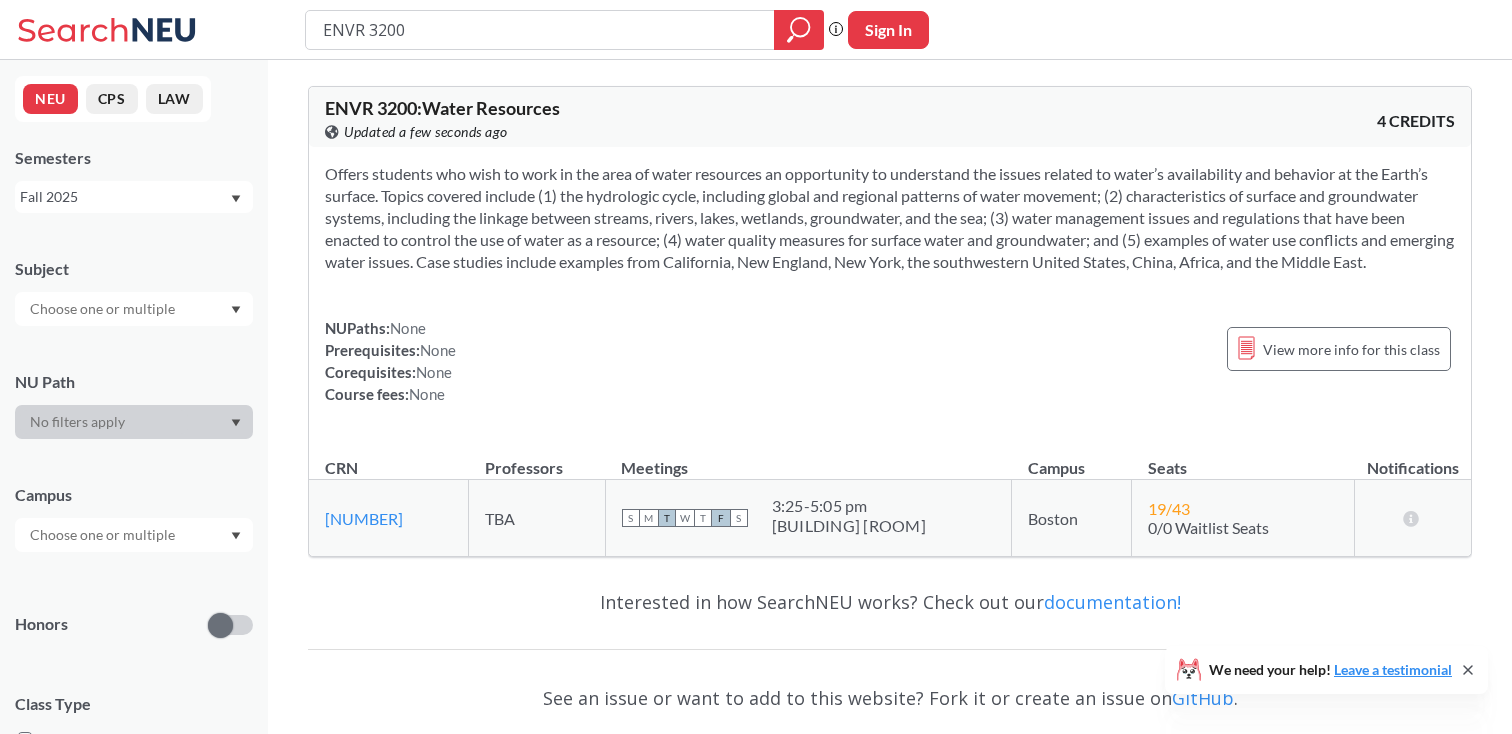click on "ENVR 3200 Phrase search guarantees the exact search appears in the results. Ex. If you want the exact phrase "studio design" to appear in the search results, wrap it up in quotes. Sign In" at bounding box center [756, 30] 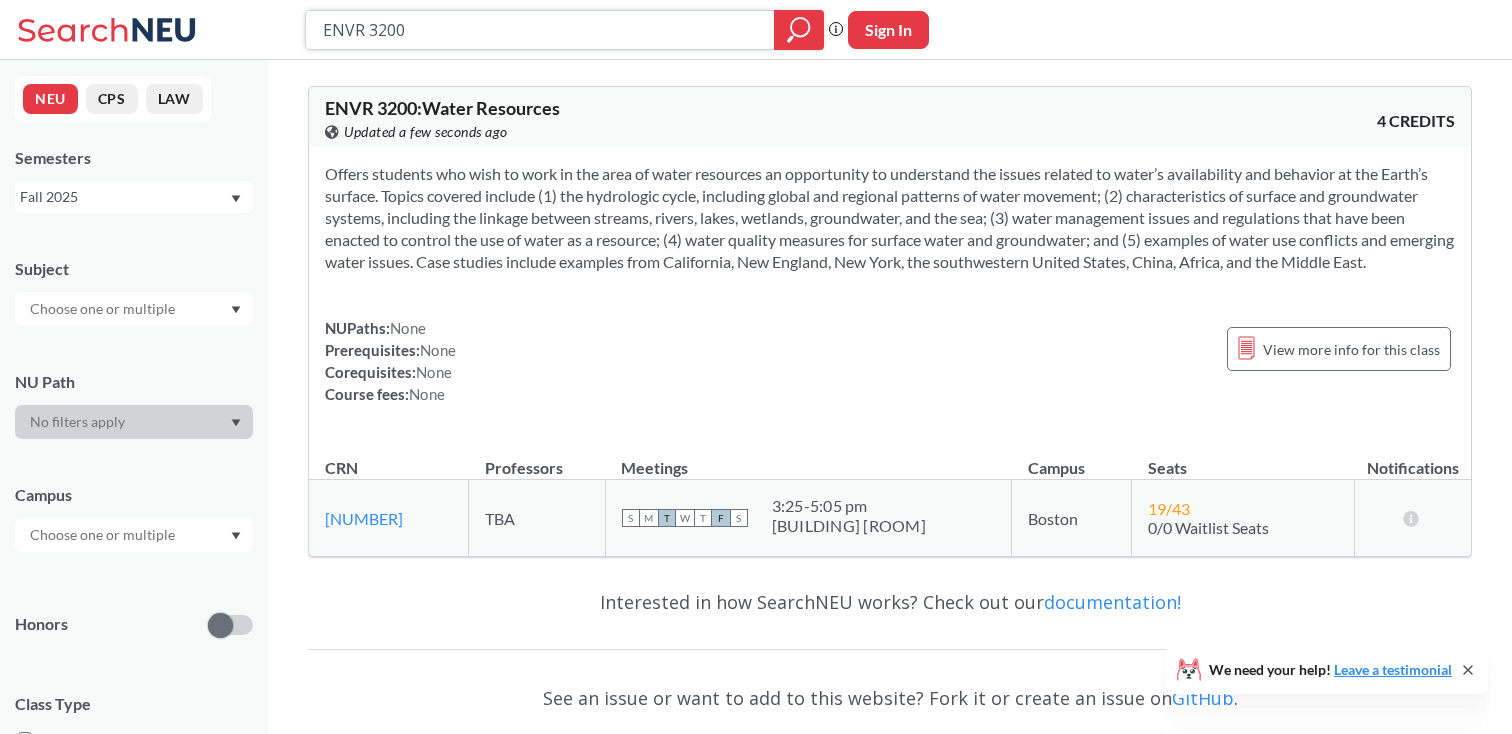 click on "ENVR 3200" at bounding box center (540, 30) 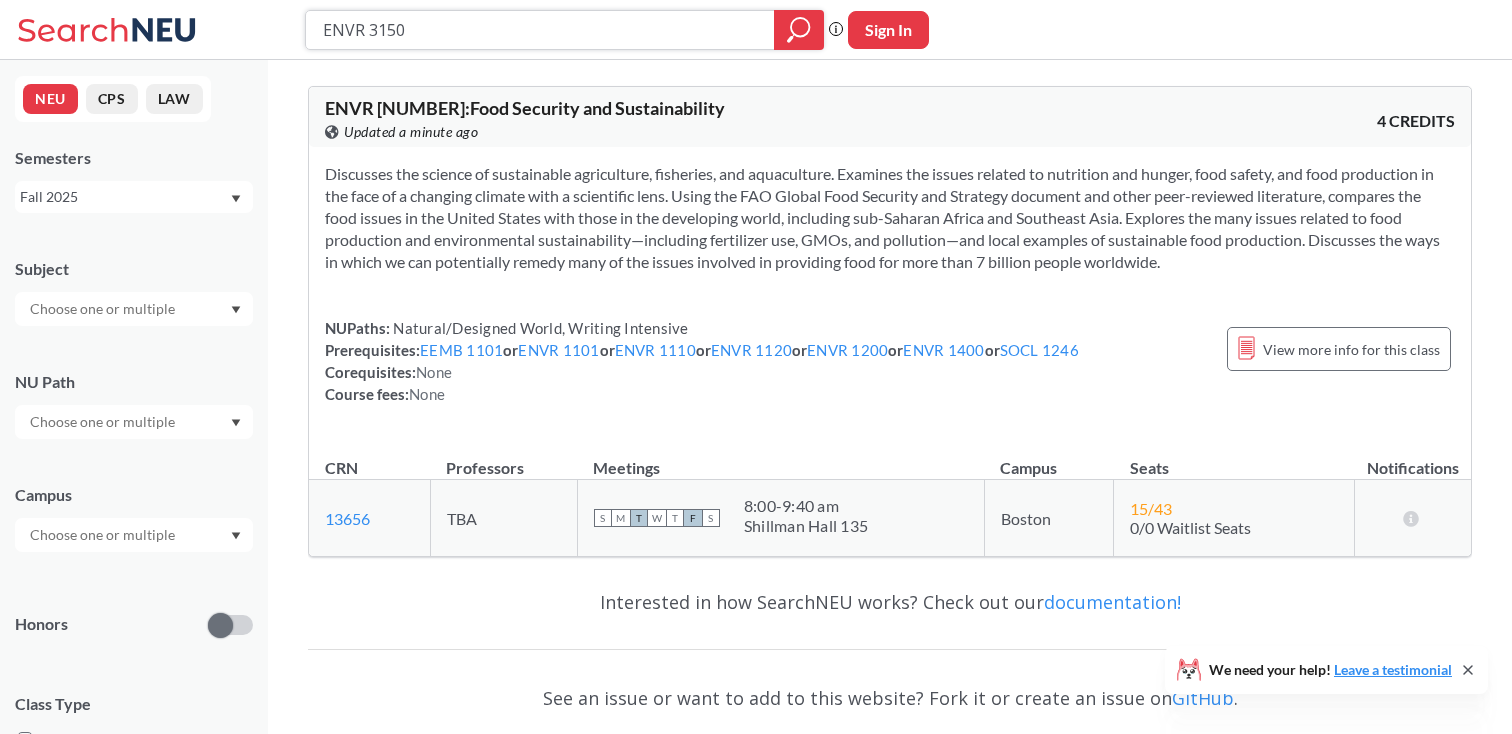 click on "ENVR 3150" at bounding box center (540, 30) 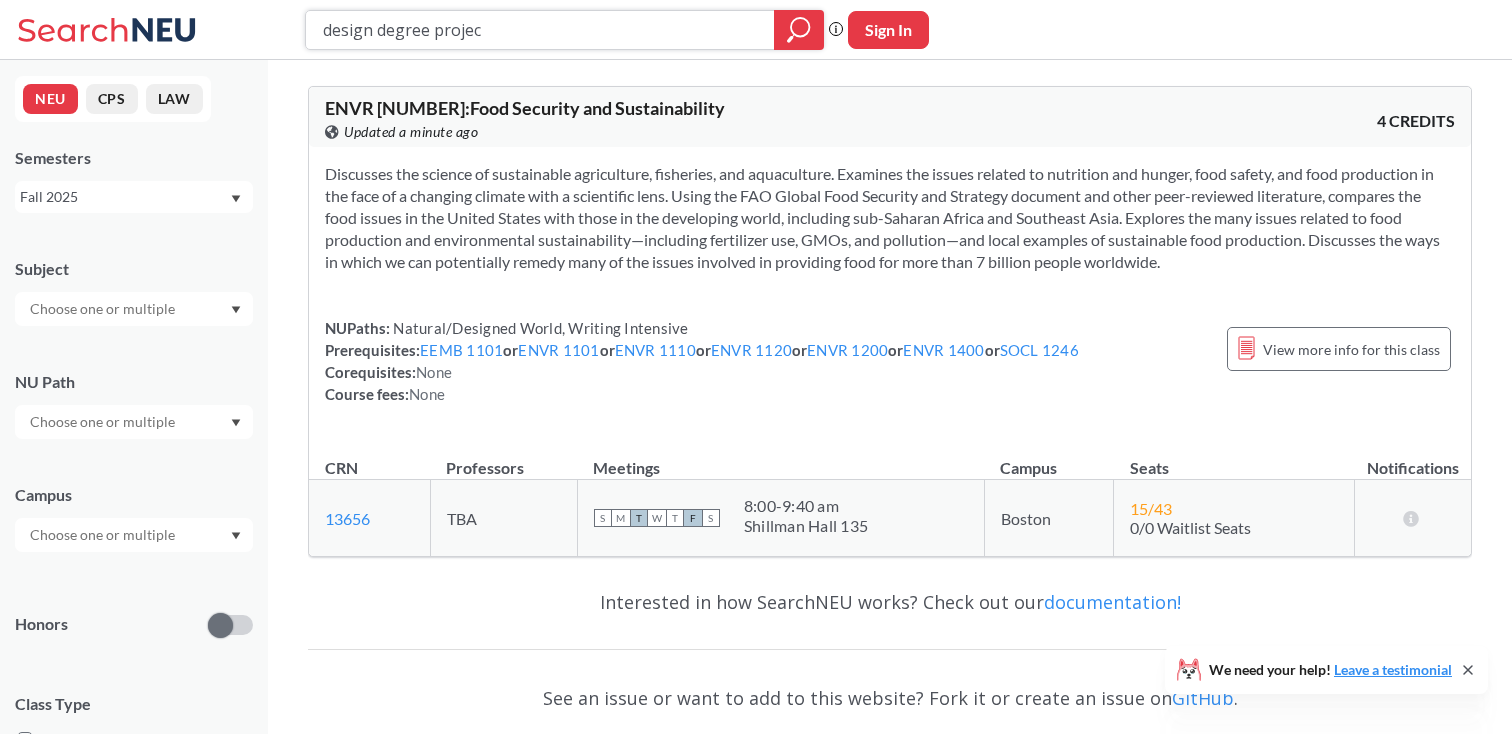 type on "design degree project" 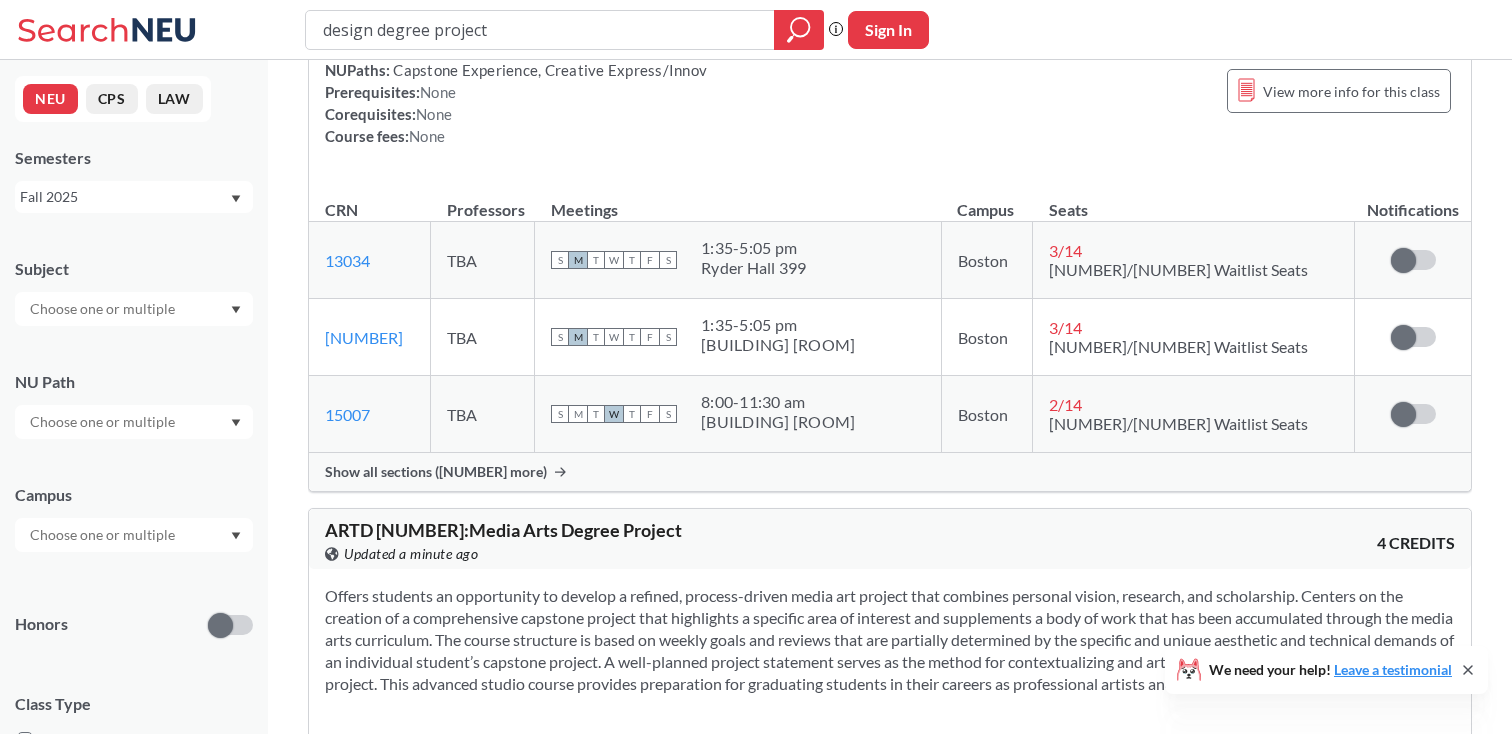 scroll, scrollTop: 242, scrollLeft: 0, axis: vertical 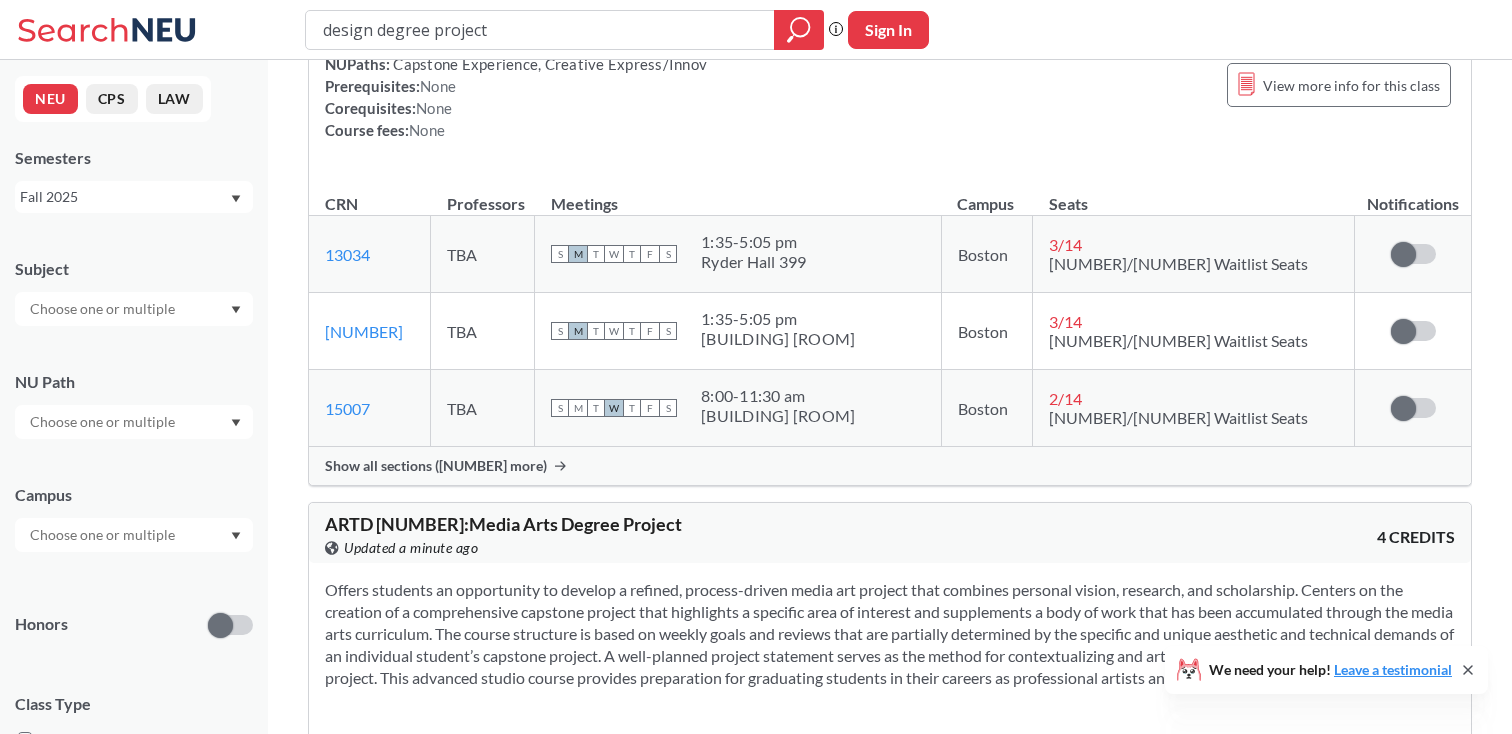 click on "Show all sections ([NUMBER] more)" at bounding box center [436, 466] 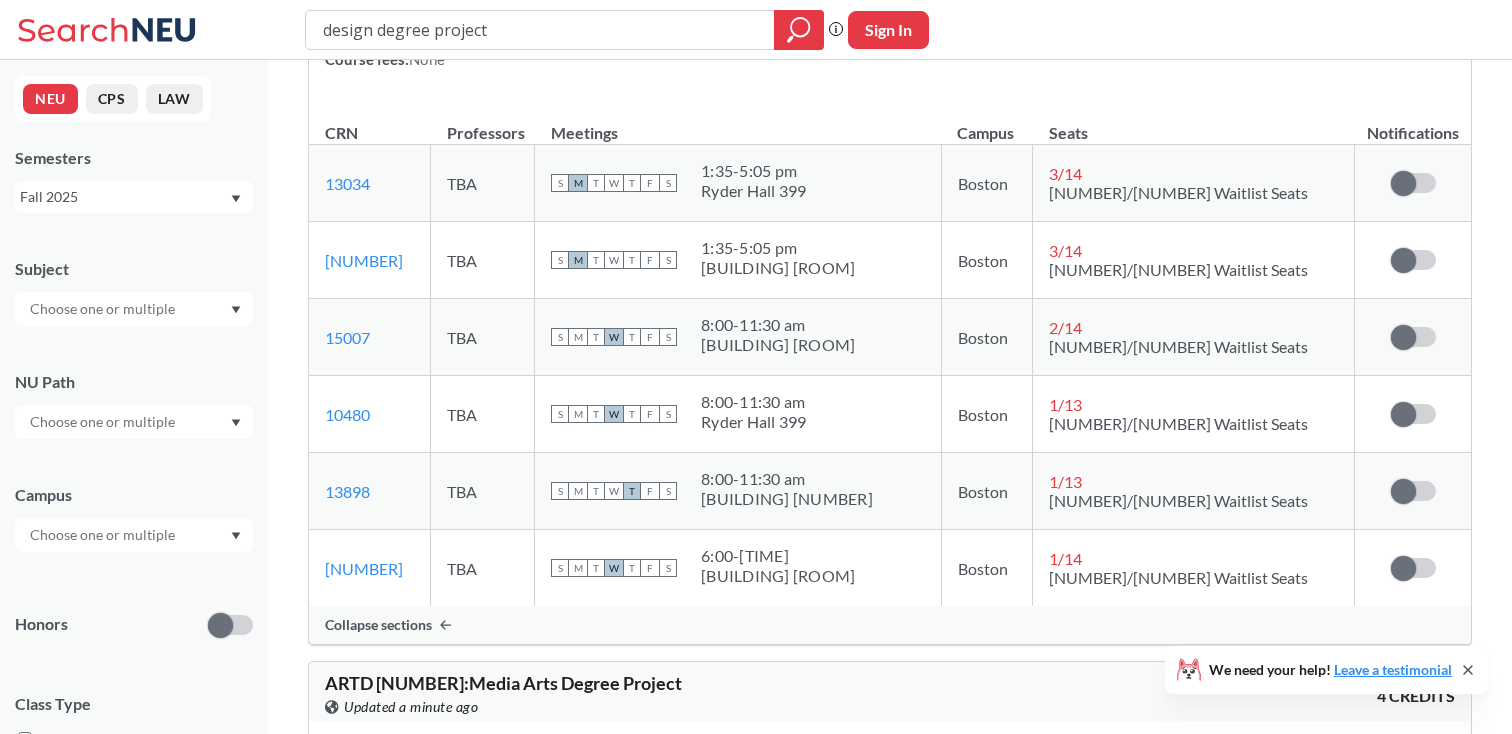 scroll, scrollTop: 288, scrollLeft: 0, axis: vertical 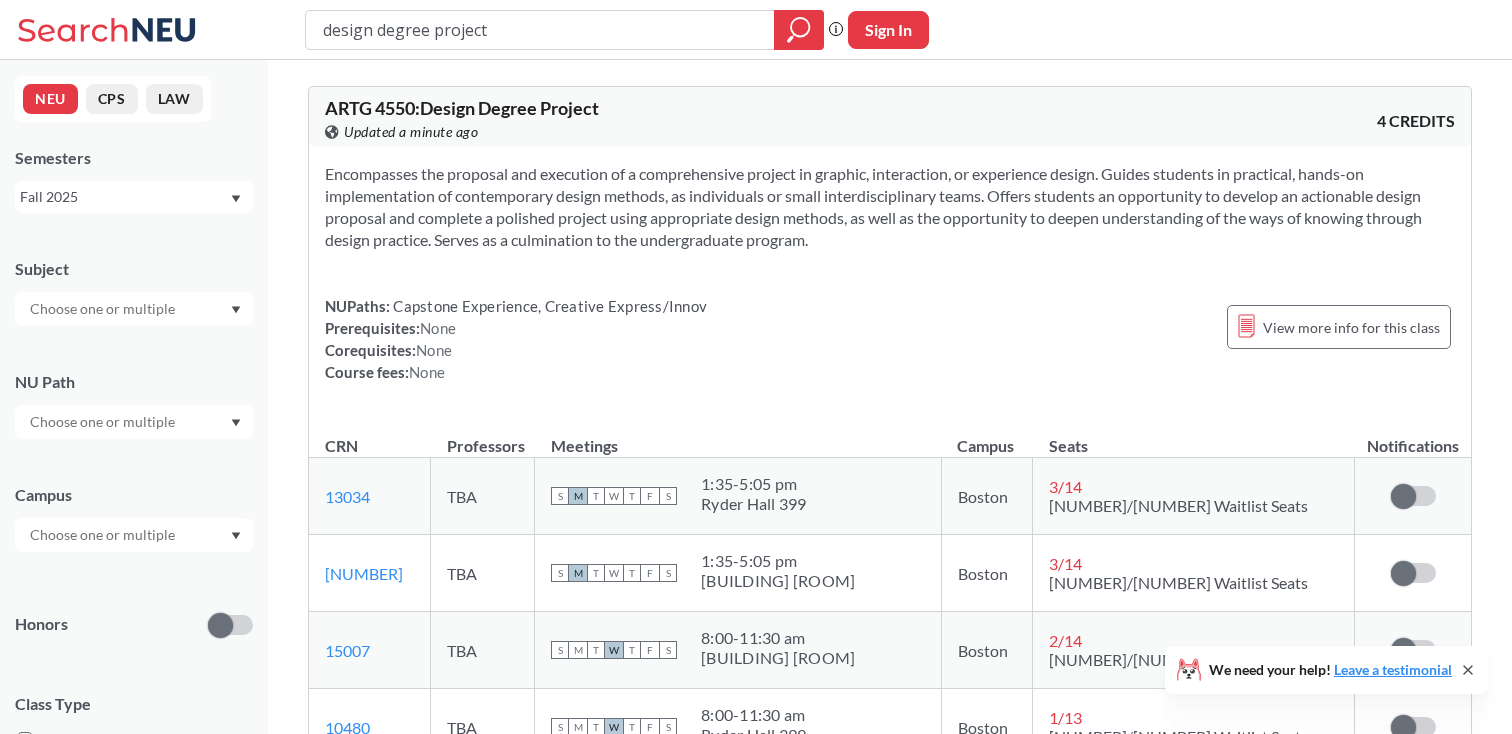click on "[DEPARTMENT] [NUMBER] : [COURSE]" at bounding box center (462, 108) 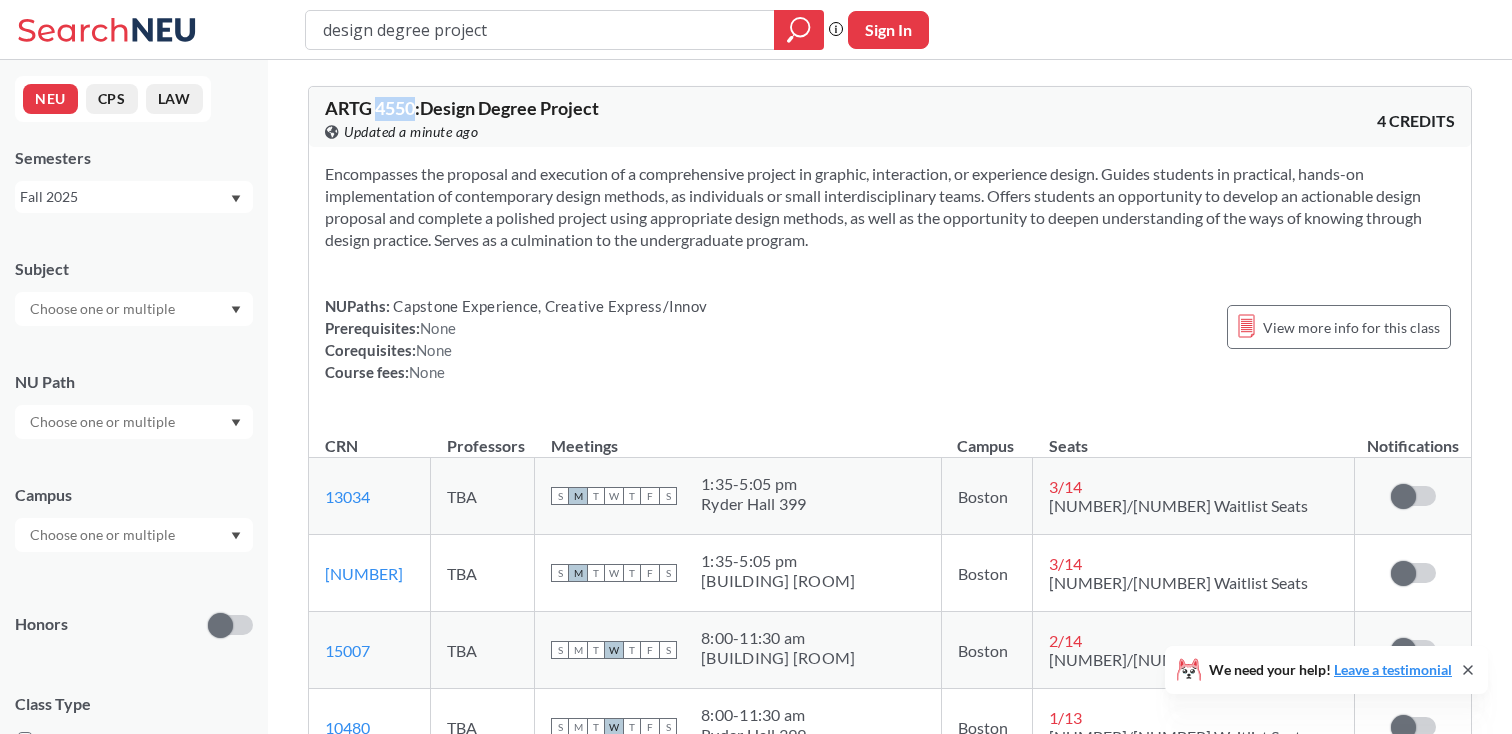 click on "[DEPARTMENT] [NUMBER] : [COURSE]" at bounding box center (462, 108) 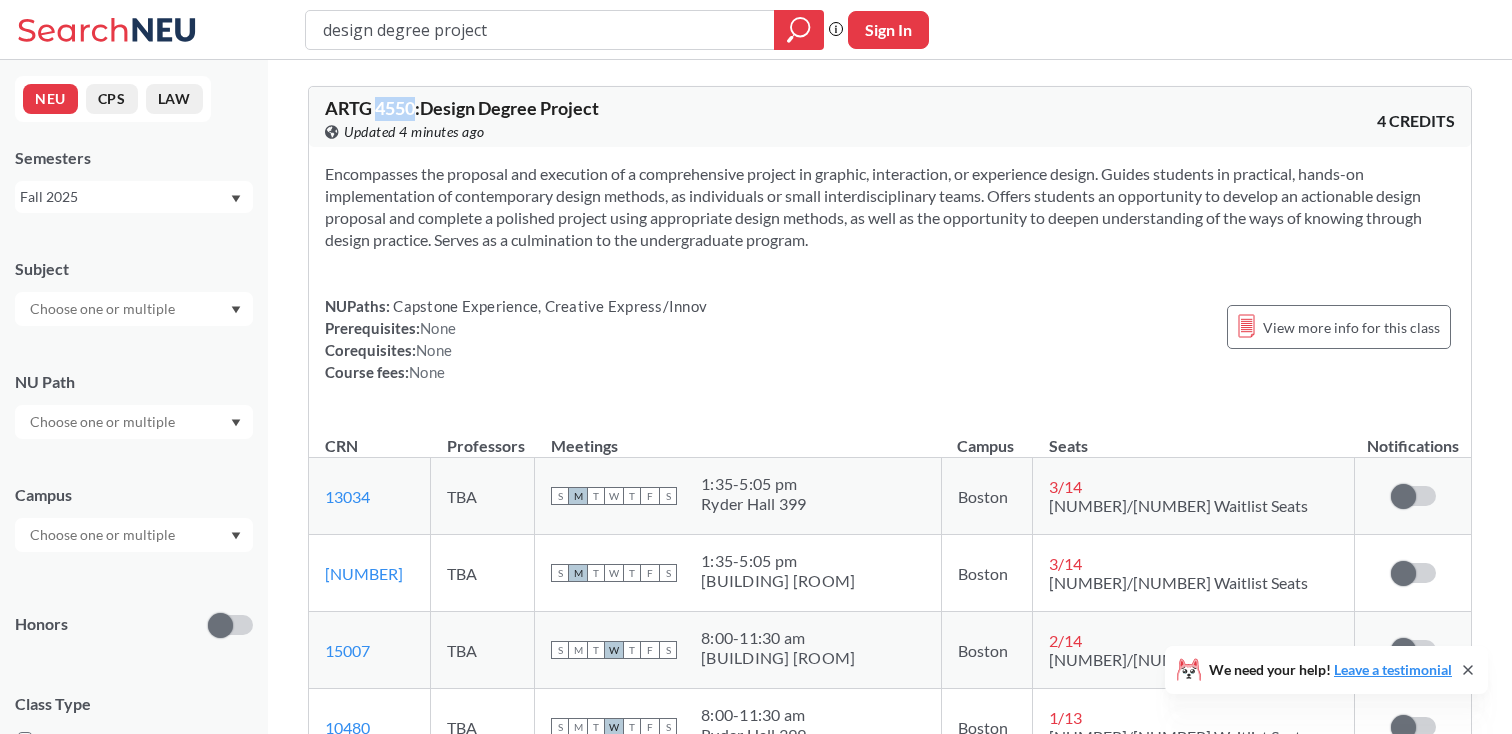 click on "design degree project Phrase search guarantees the exact search appears in the results. Ex. If you want the exact phrase "studio design" to appear in the search results, wrap it up in quotes. Sign In" at bounding box center [756, 30] 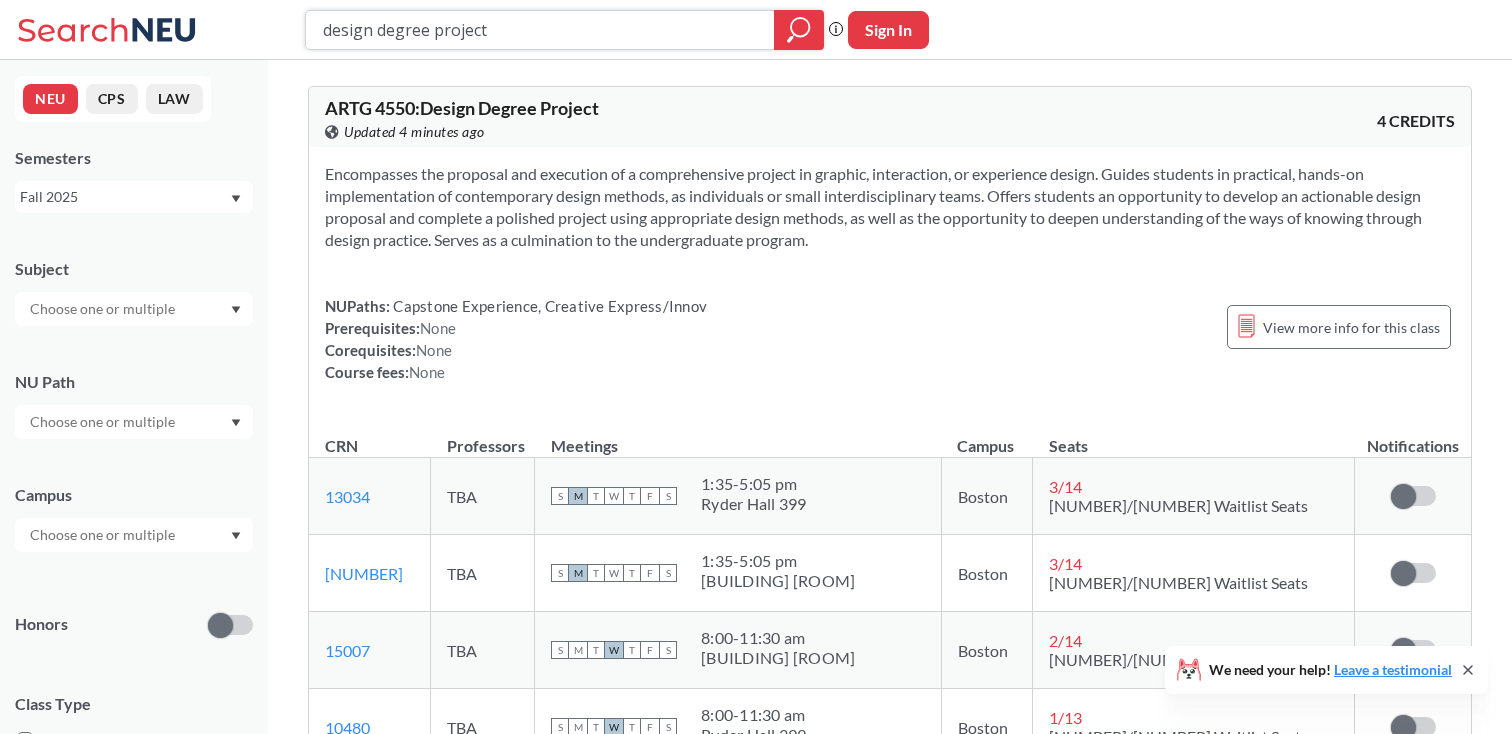 click on "design degree project" at bounding box center [540, 30] 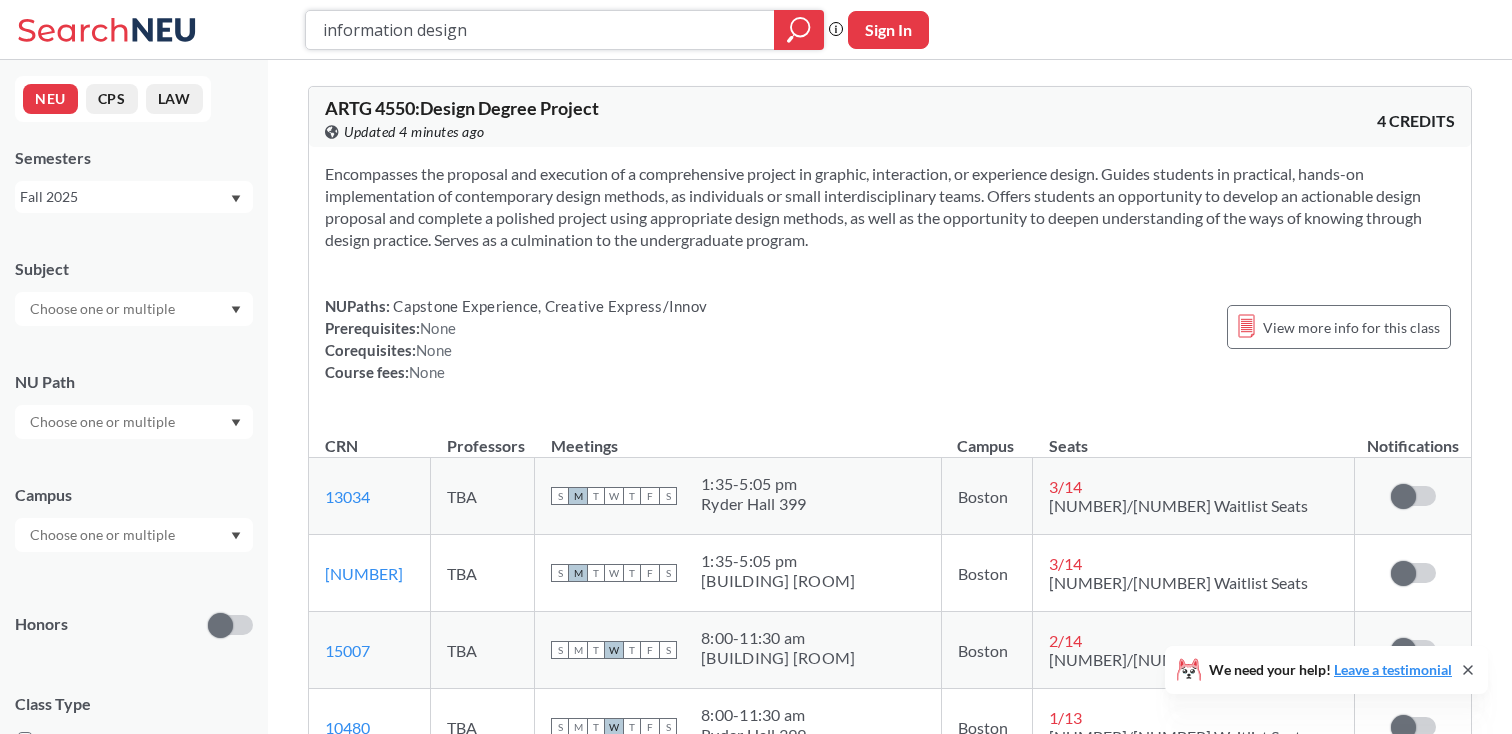 type on "information design" 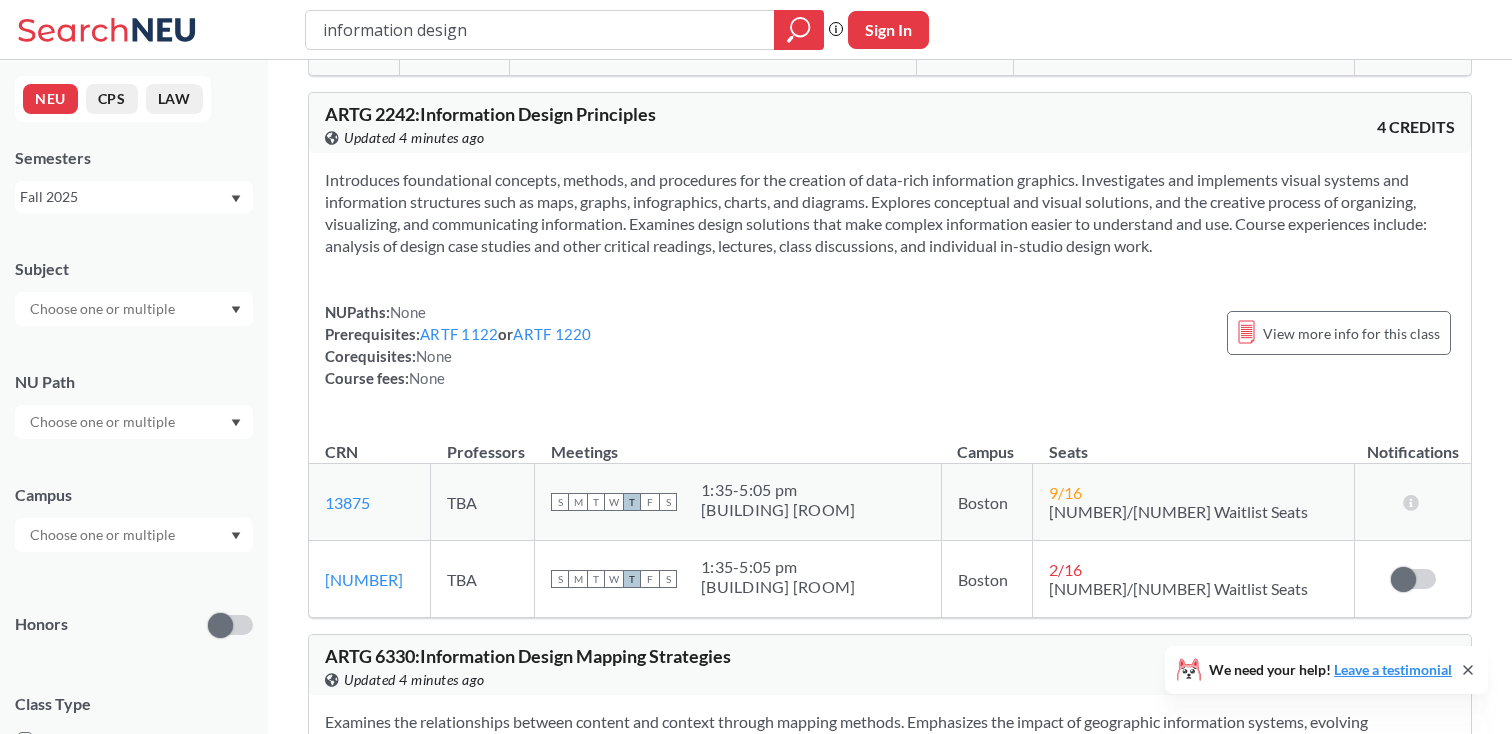 scroll, scrollTop: 462, scrollLeft: 0, axis: vertical 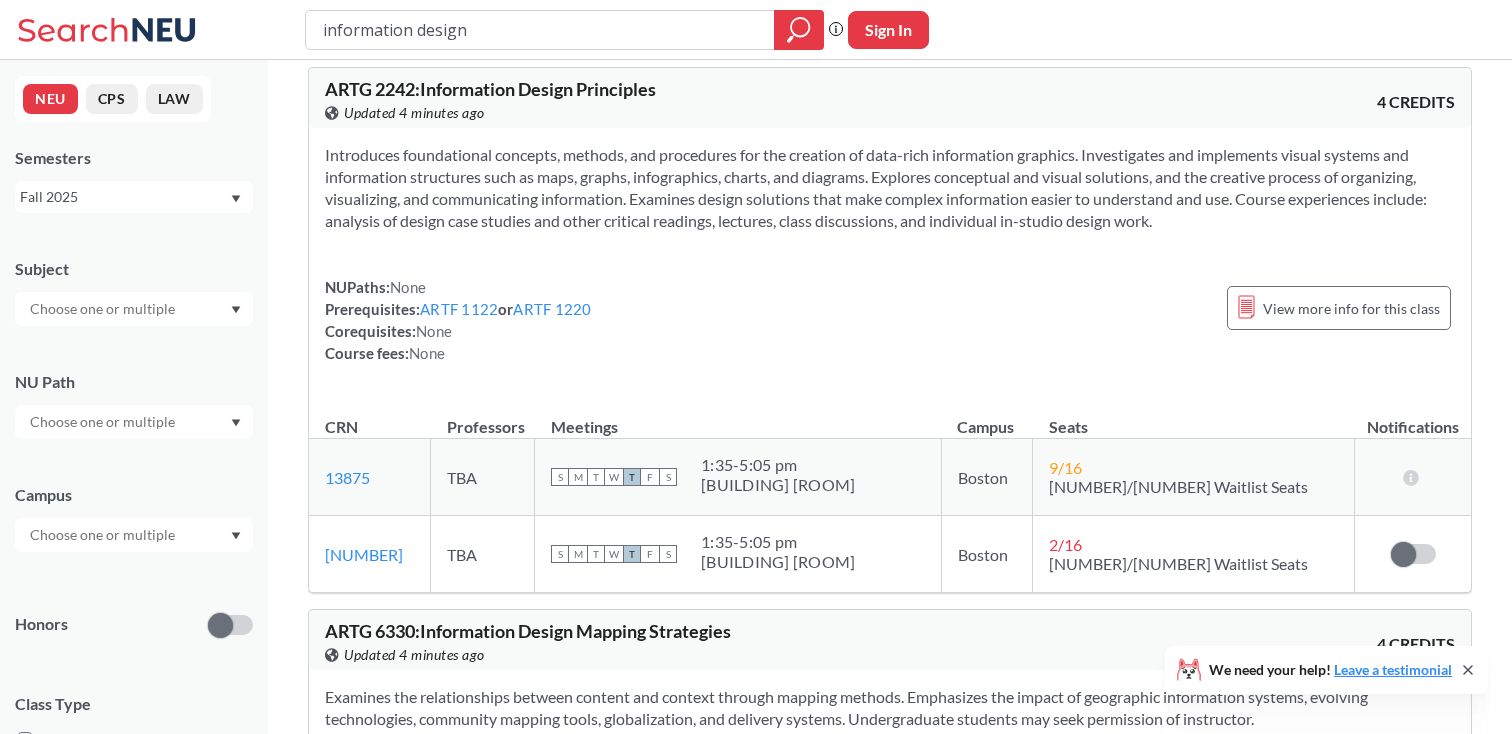 click on "Fall 2025" at bounding box center (124, 197) 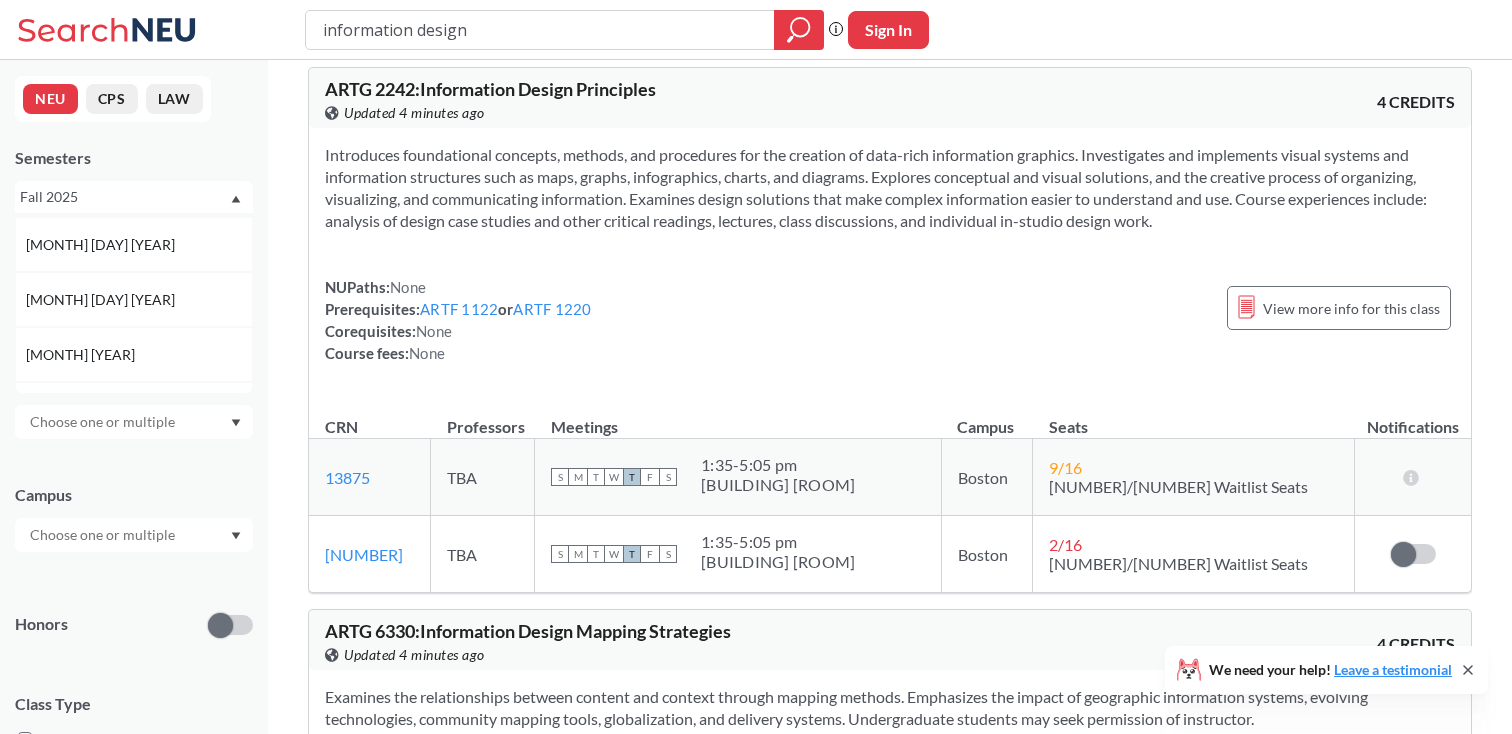 scroll, scrollTop: 109, scrollLeft: 0, axis: vertical 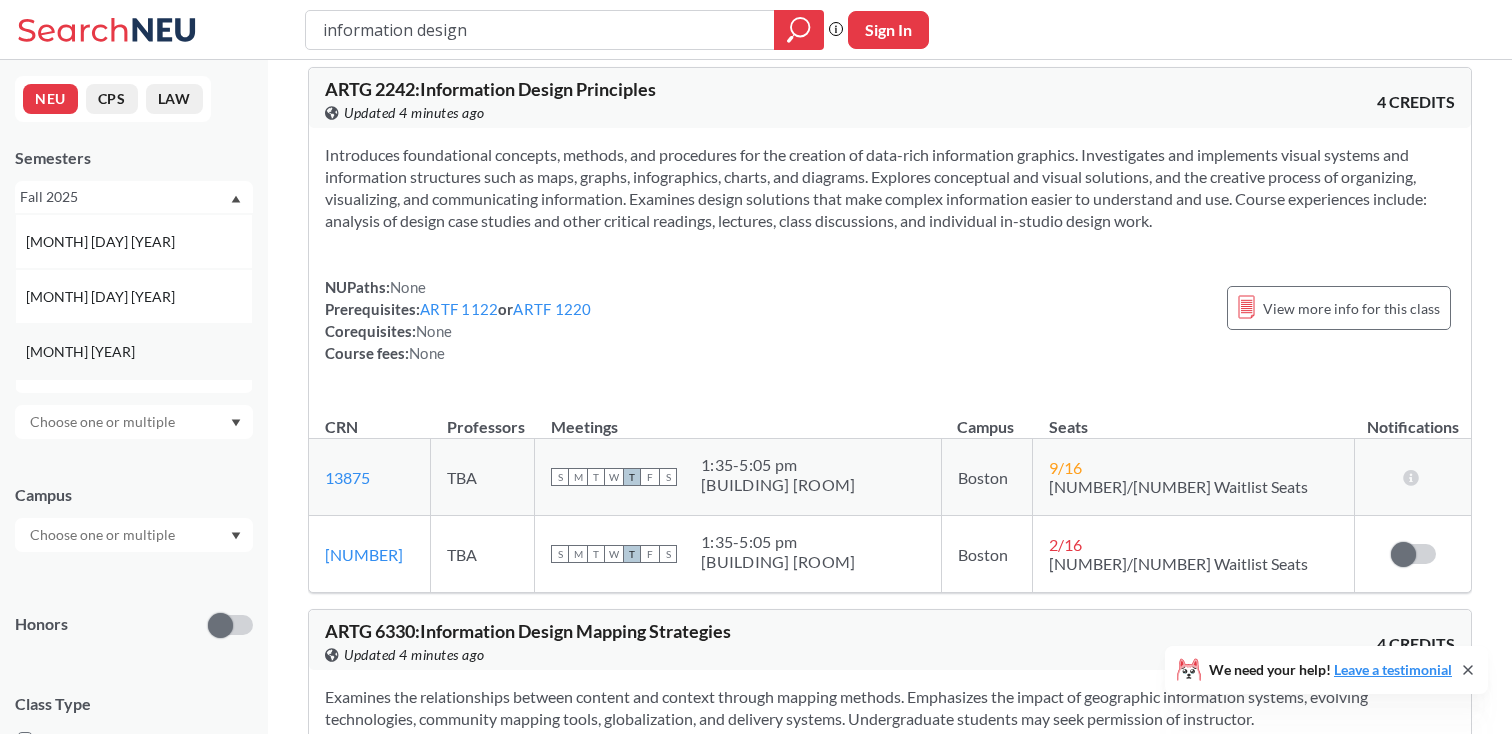 click on "[MONTH] [YEAR]" at bounding box center [134, 351] 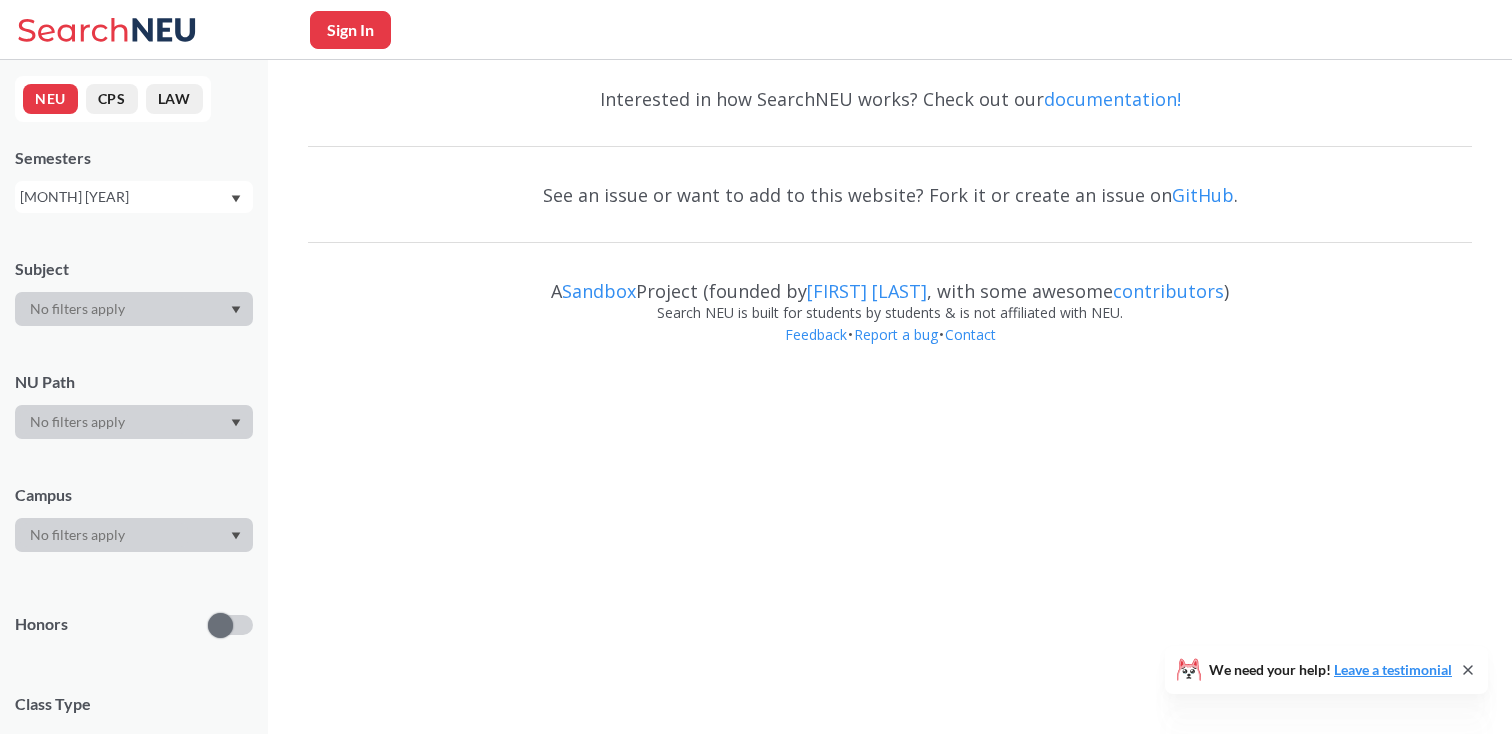 scroll, scrollTop: 0, scrollLeft: 0, axis: both 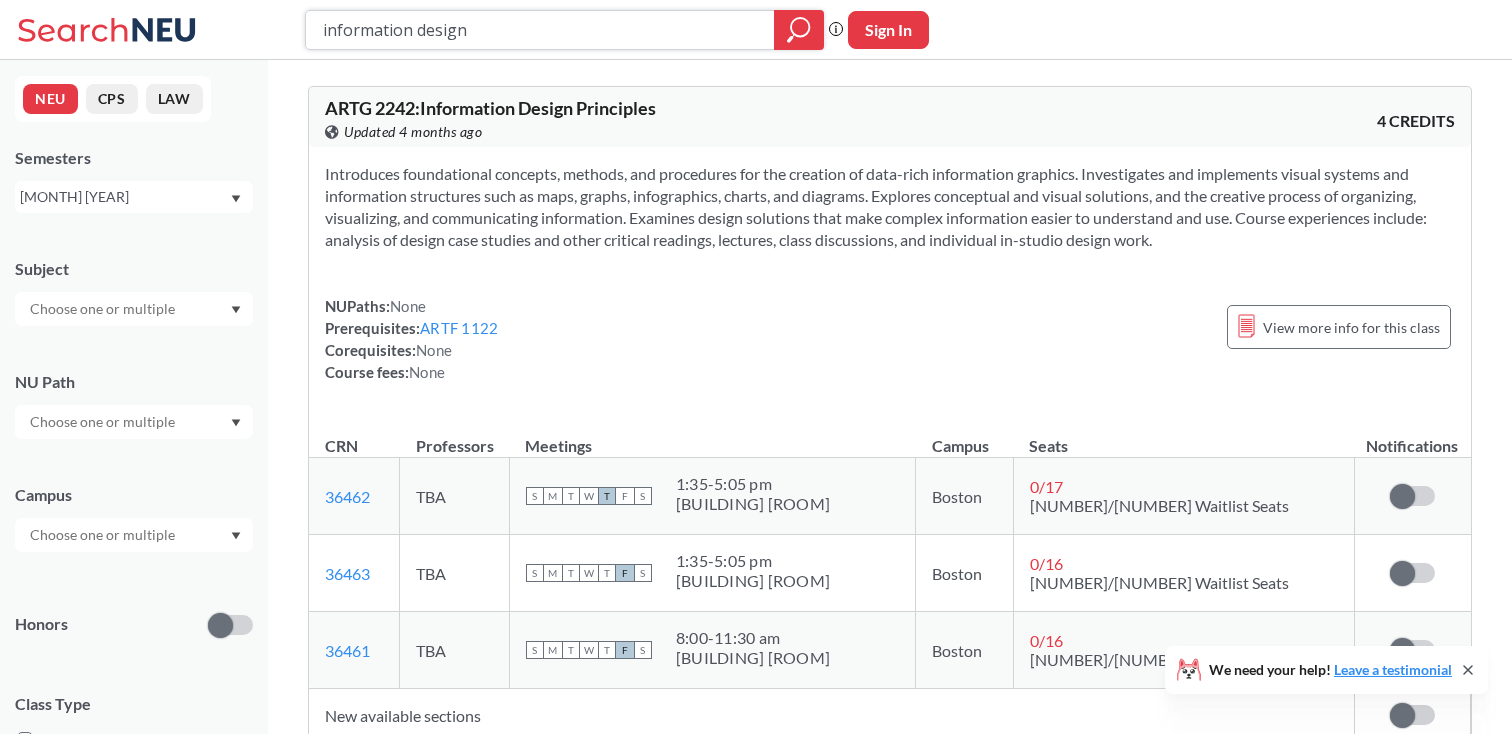 click on "information design" at bounding box center (540, 30) 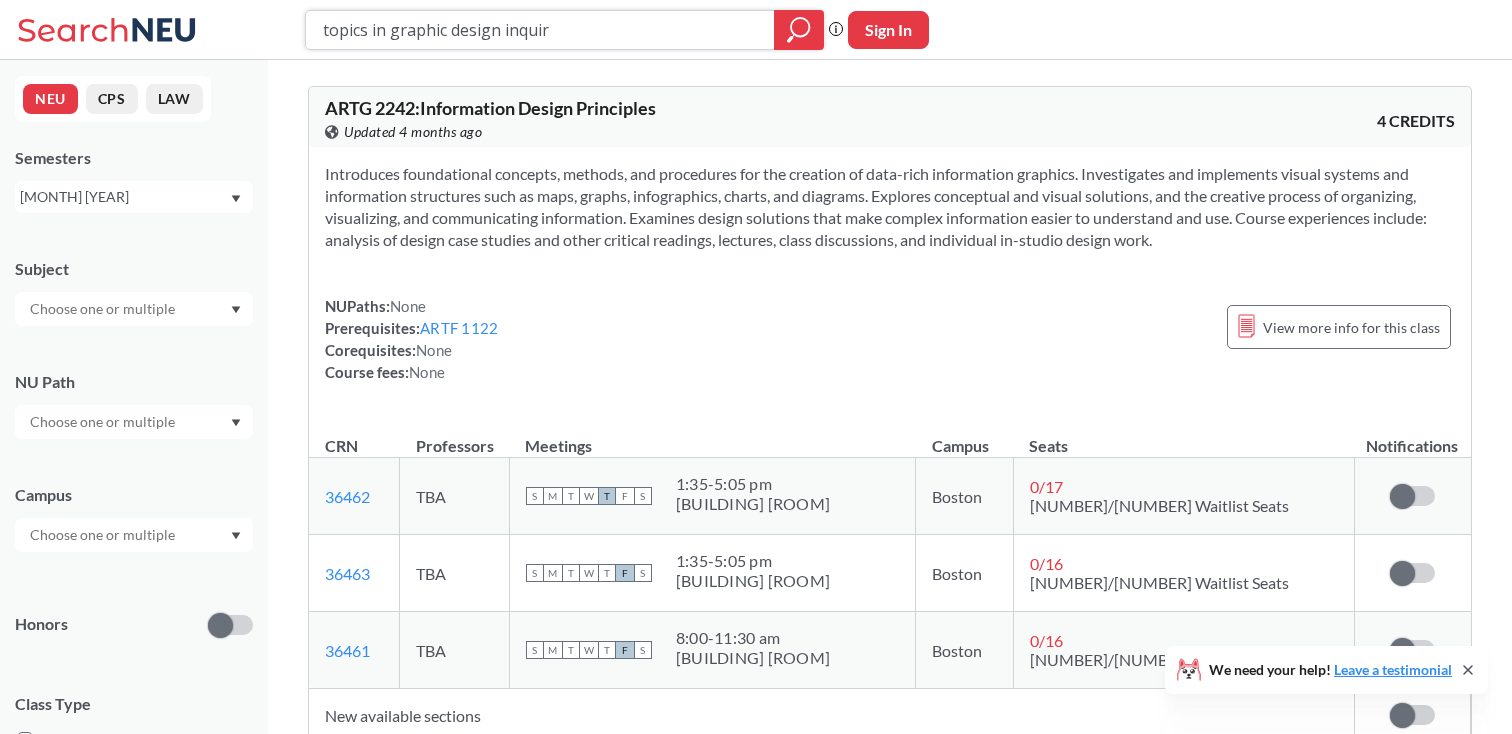 type on "[COURSE]" 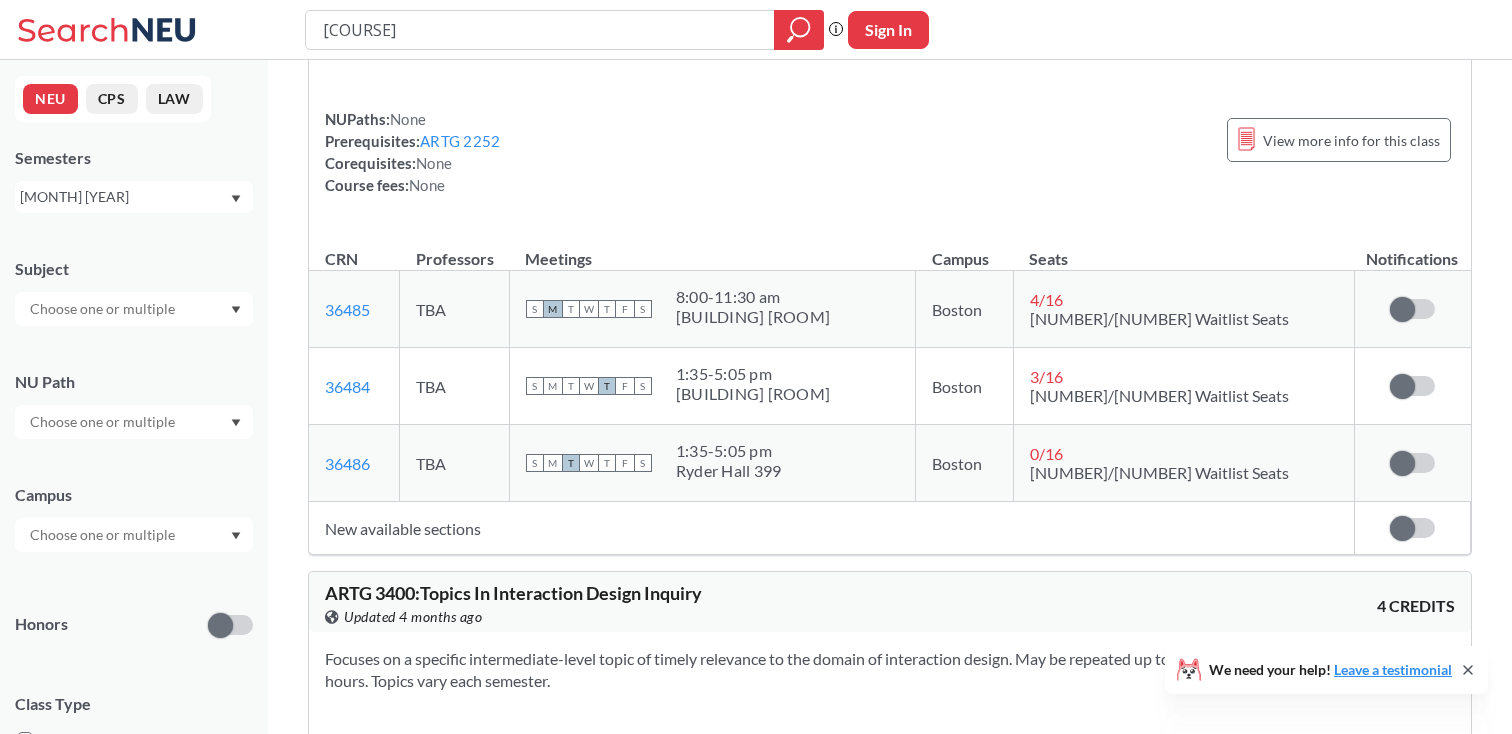 scroll, scrollTop: 148, scrollLeft: 0, axis: vertical 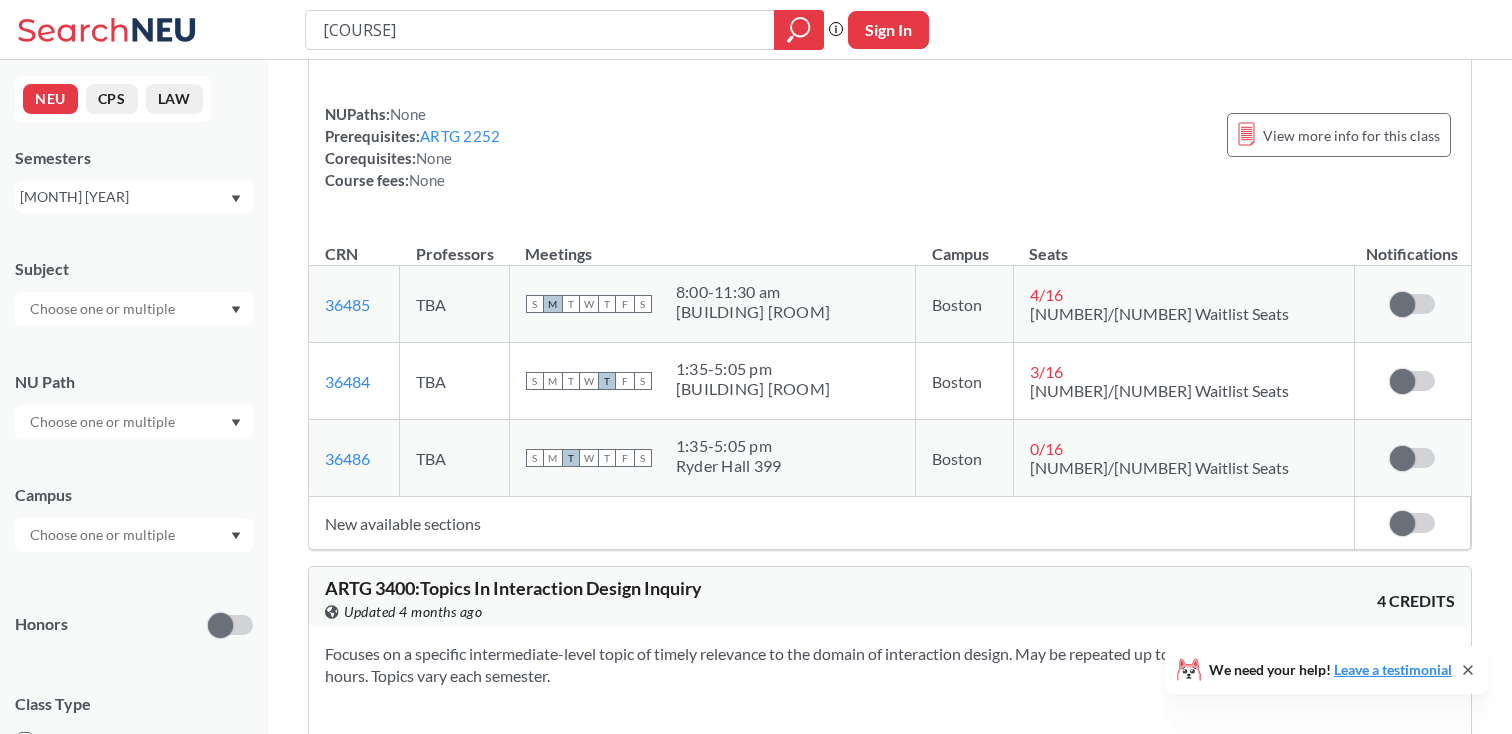 click on "New available sections" at bounding box center (831, 523) 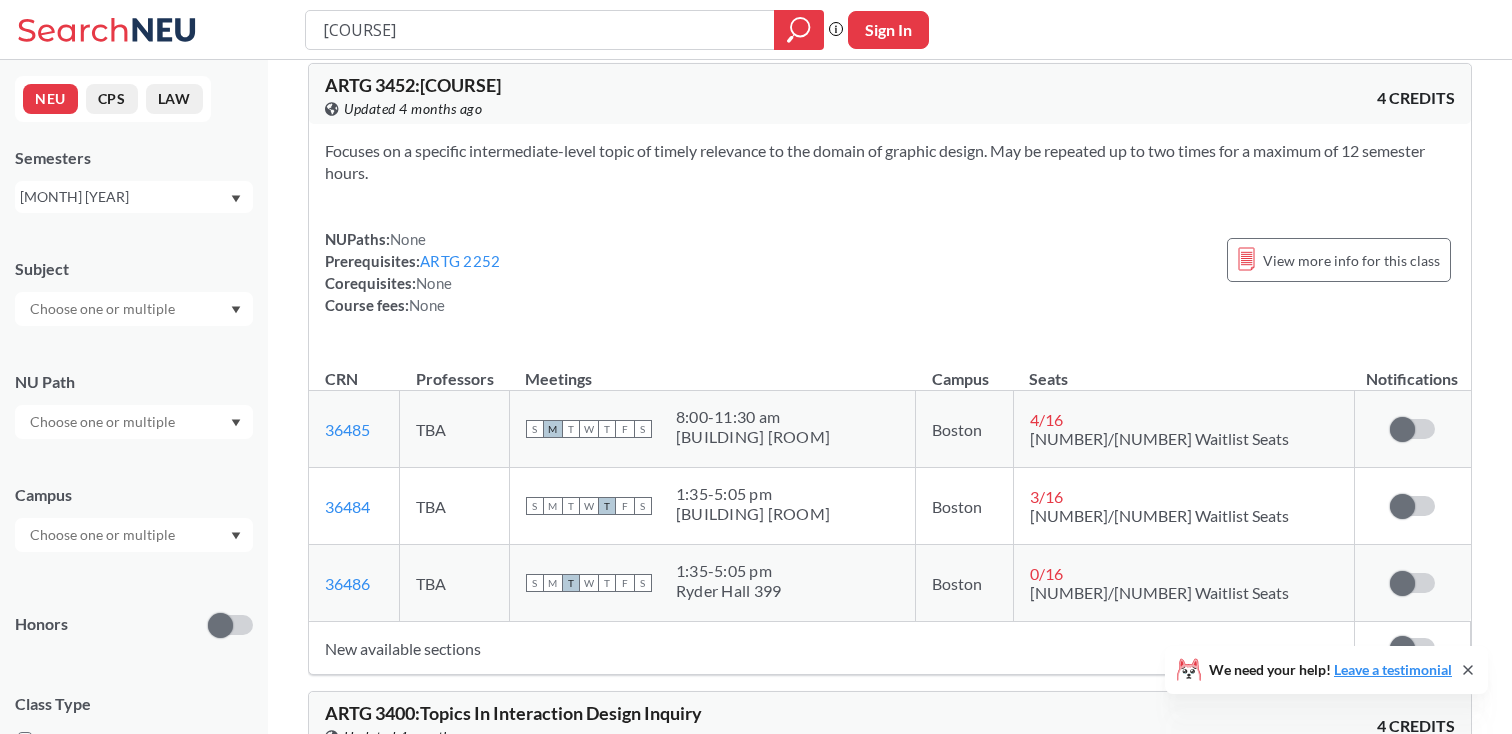 scroll, scrollTop: 0, scrollLeft: 0, axis: both 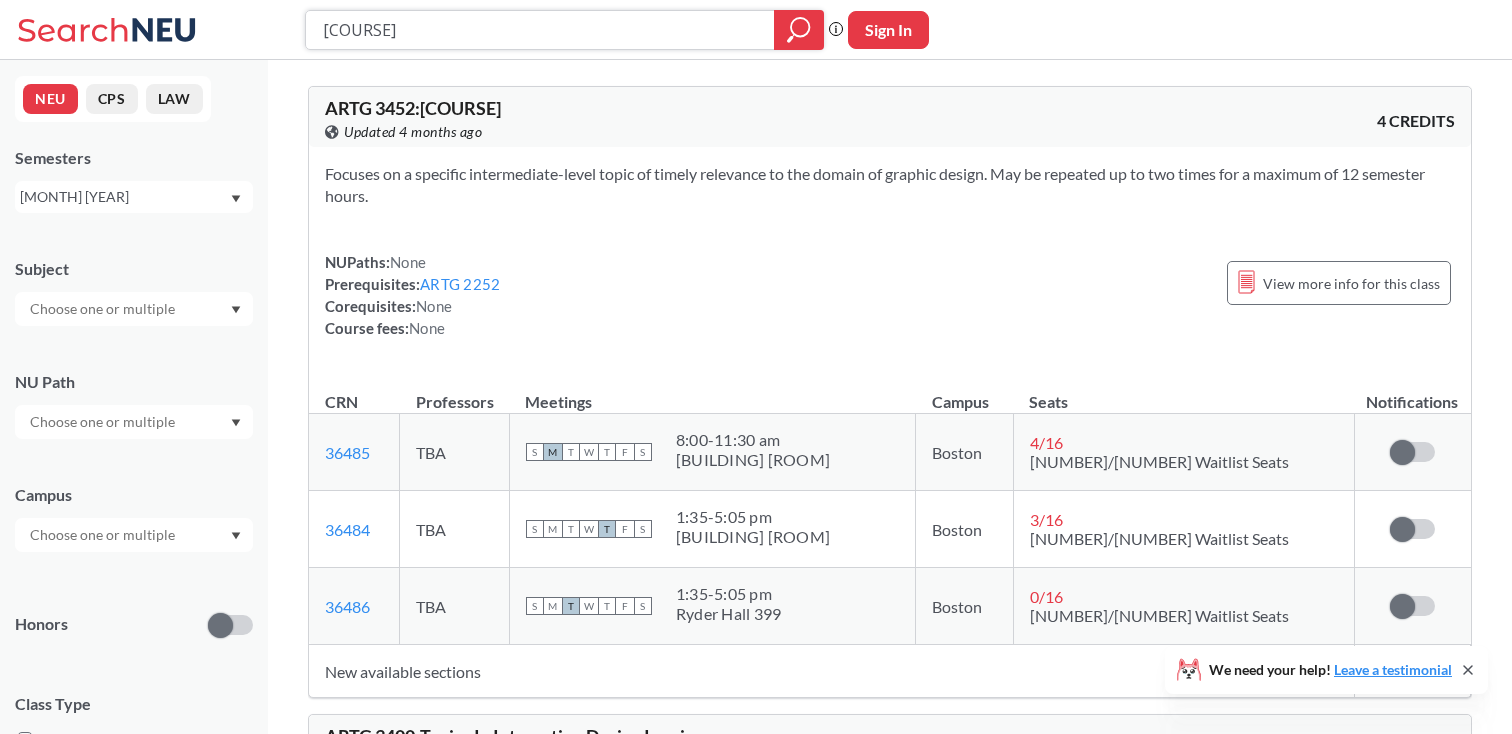click on "[COURSE]" at bounding box center (540, 30) 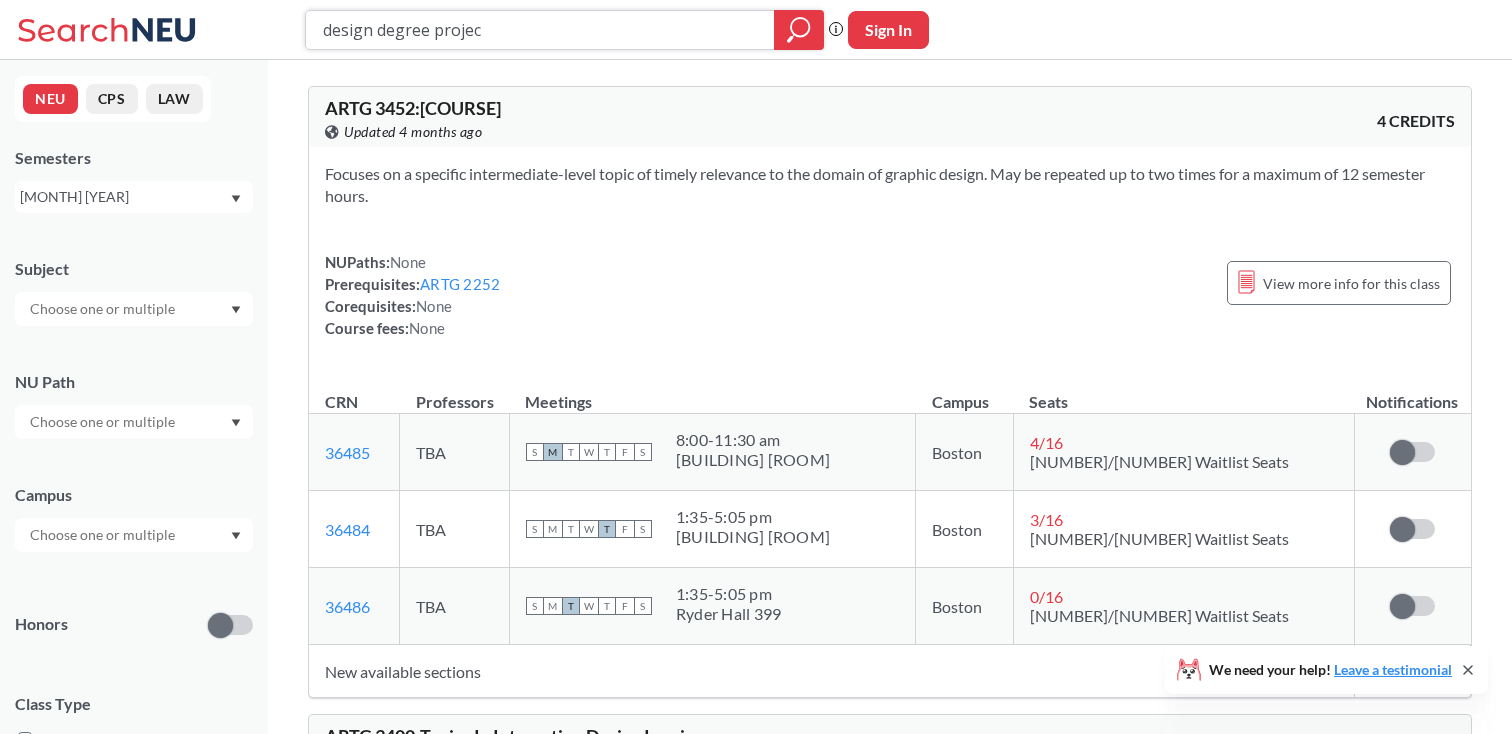type on "design degree project" 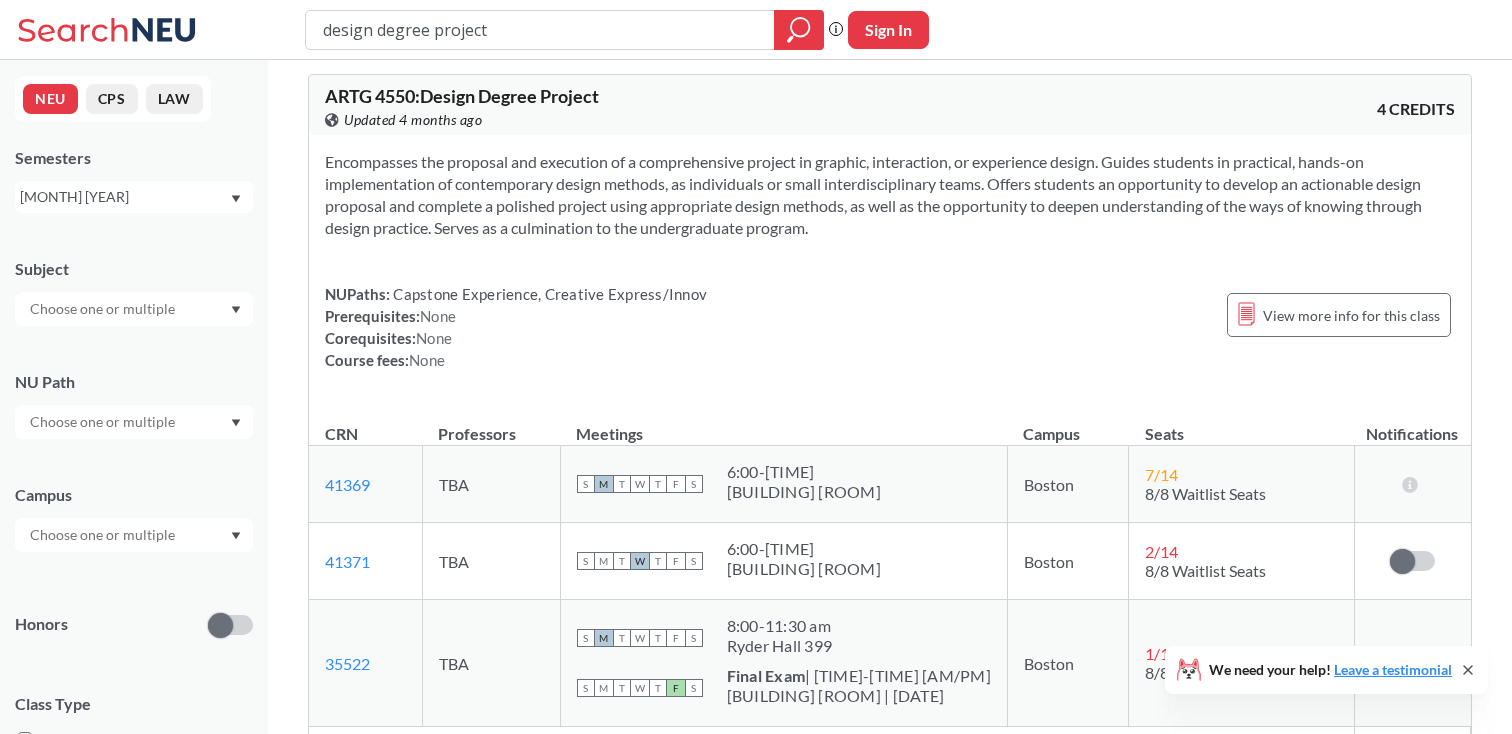 scroll, scrollTop: 1, scrollLeft: 0, axis: vertical 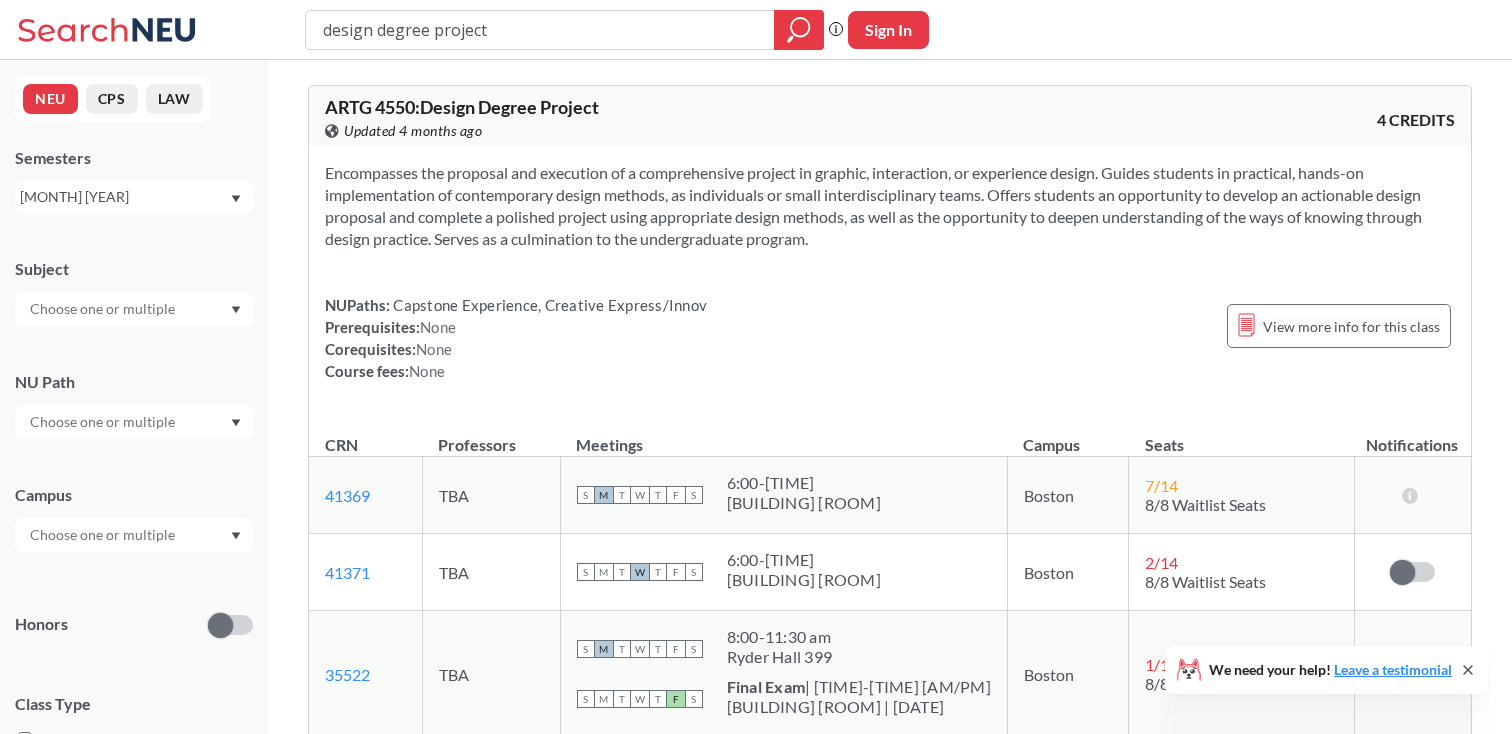 click on "[DEPARTMENT] [NUMBER] : [COURSE]" at bounding box center [462, 107] 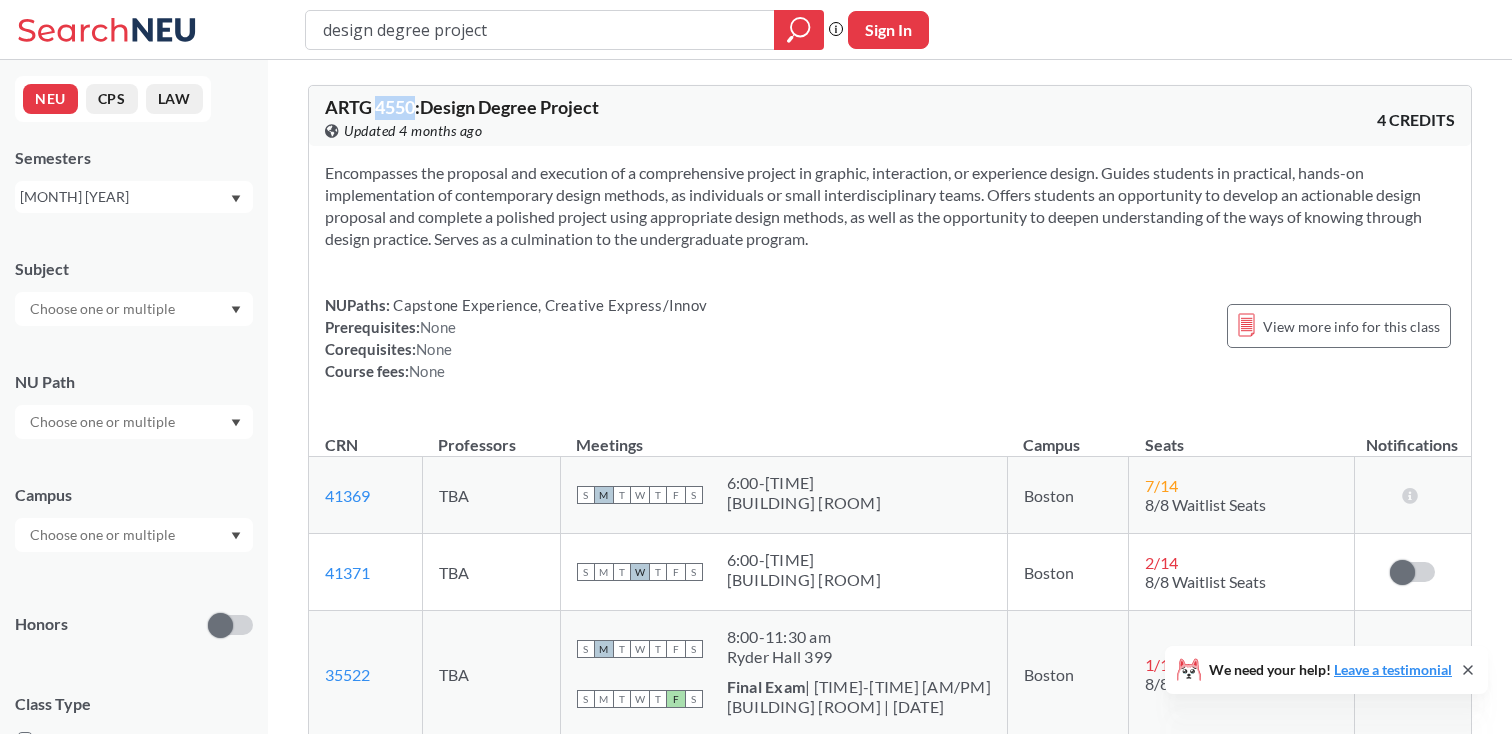 click on "[DEPARTMENT] [NUMBER] : [COURSE]" at bounding box center (462, 107) 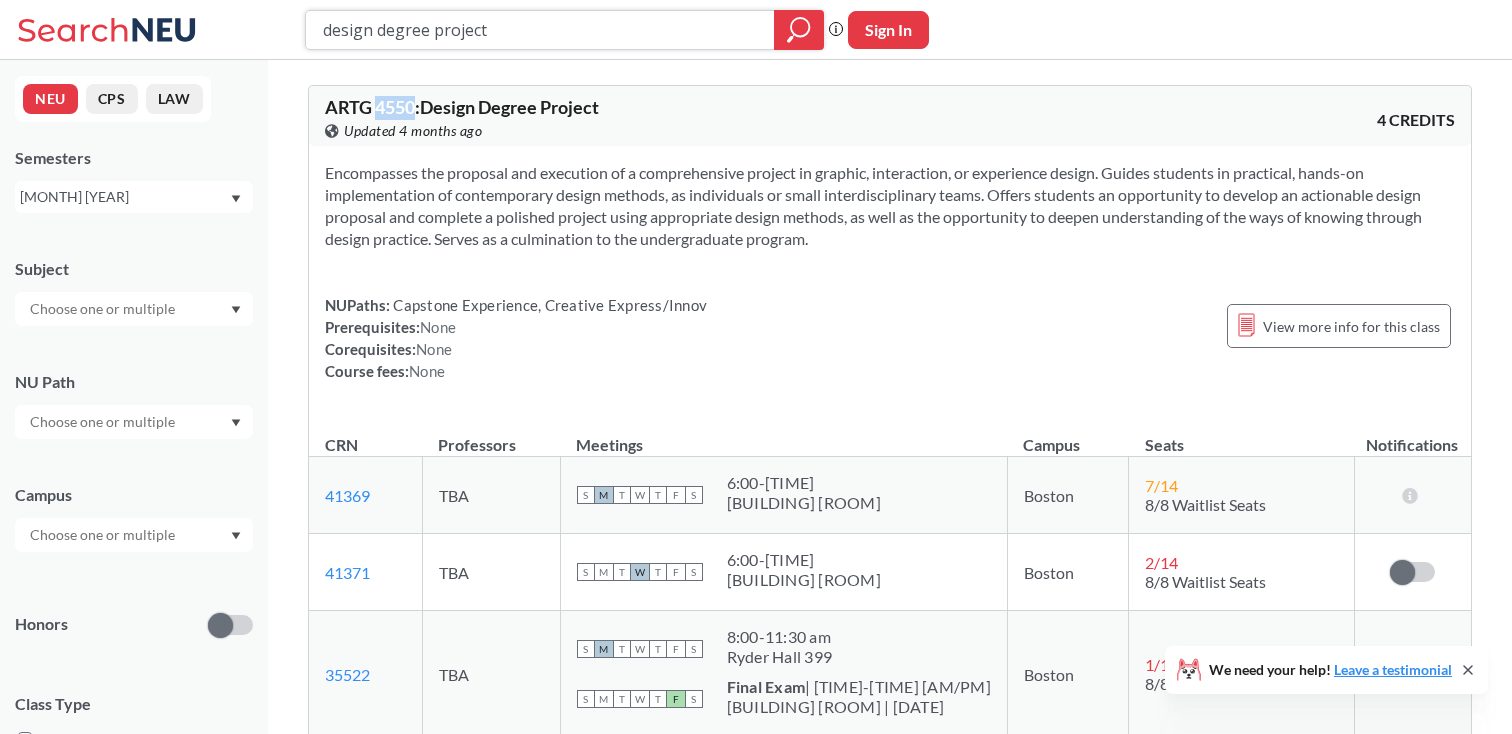 click on "design degree project" at bounding box center (540, 30) 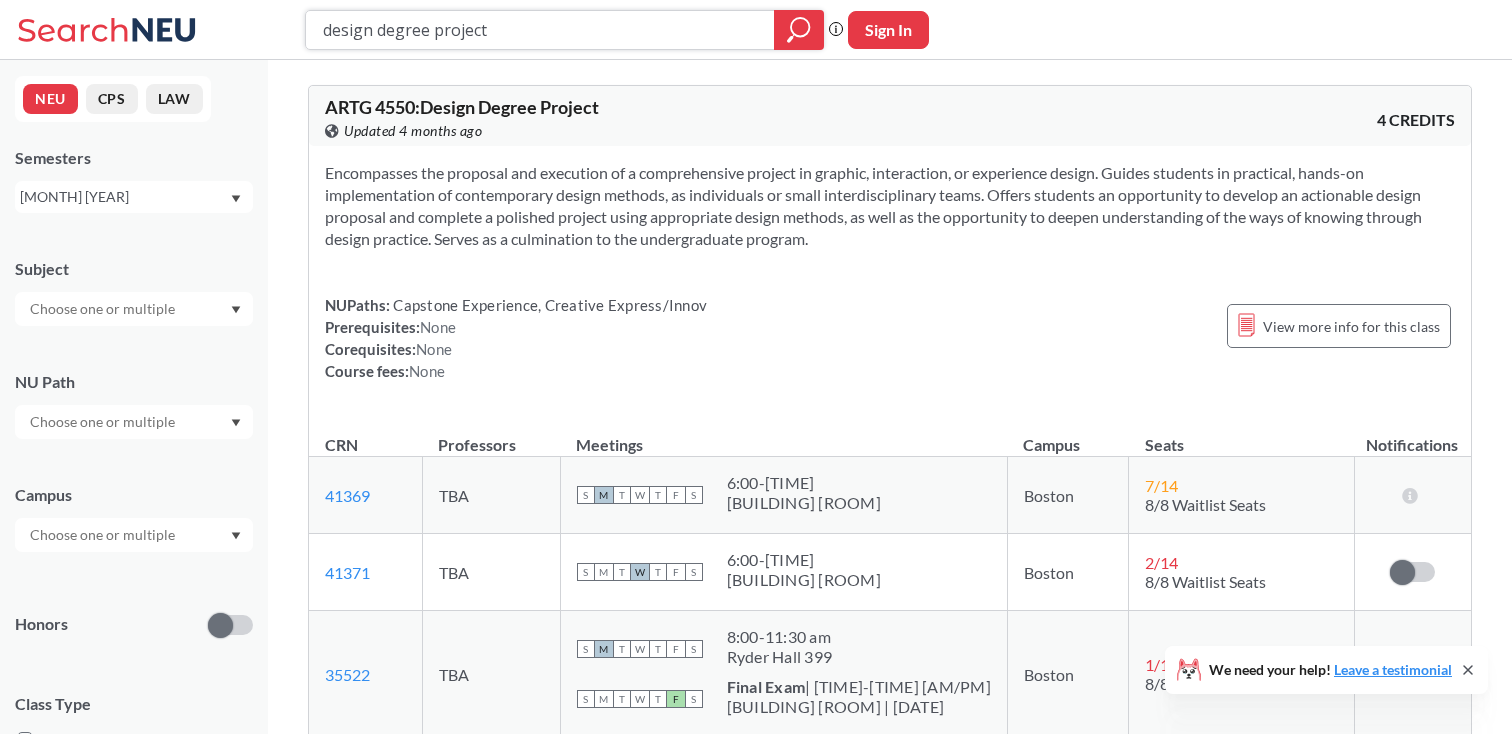 click on "design degree project" at bounding box center [540, 30] 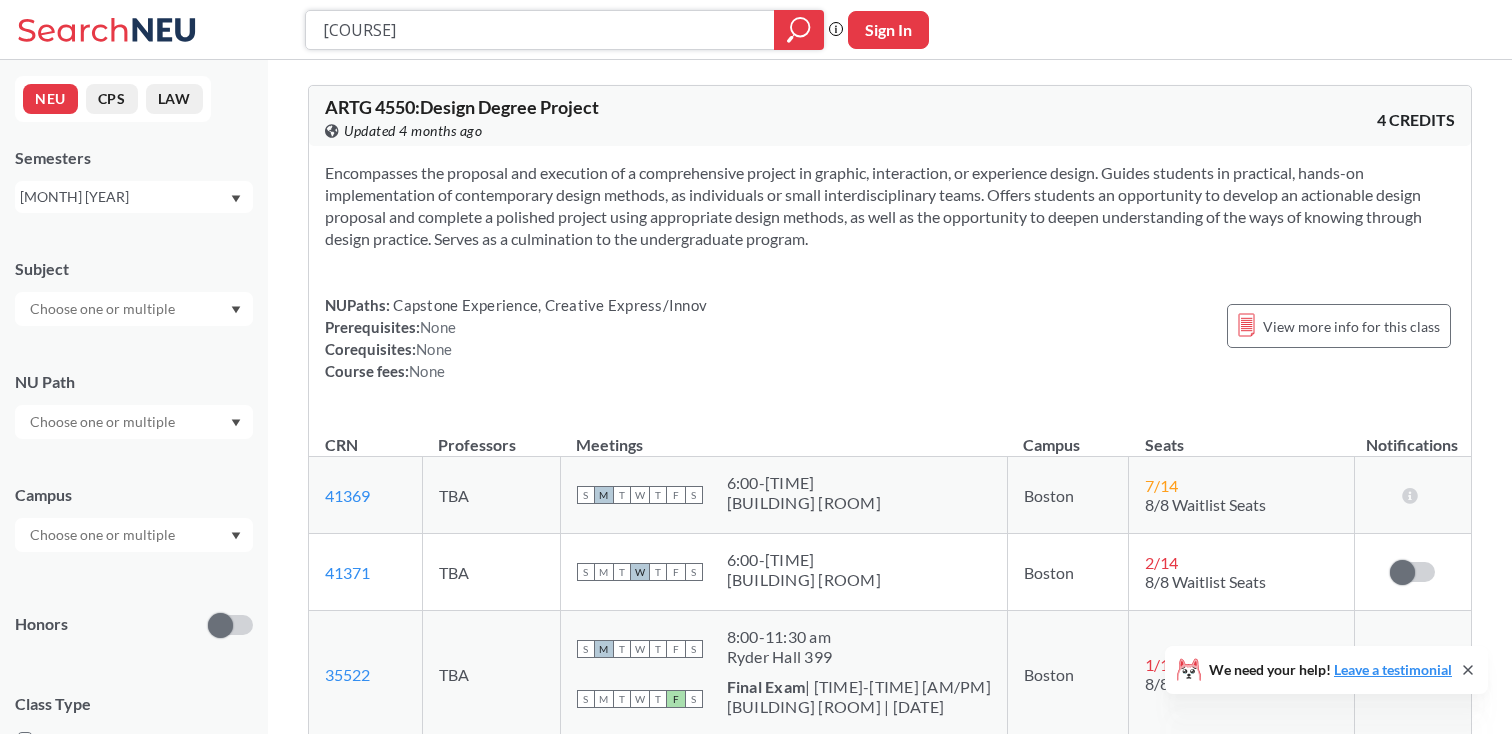 type on "[COURSE]" 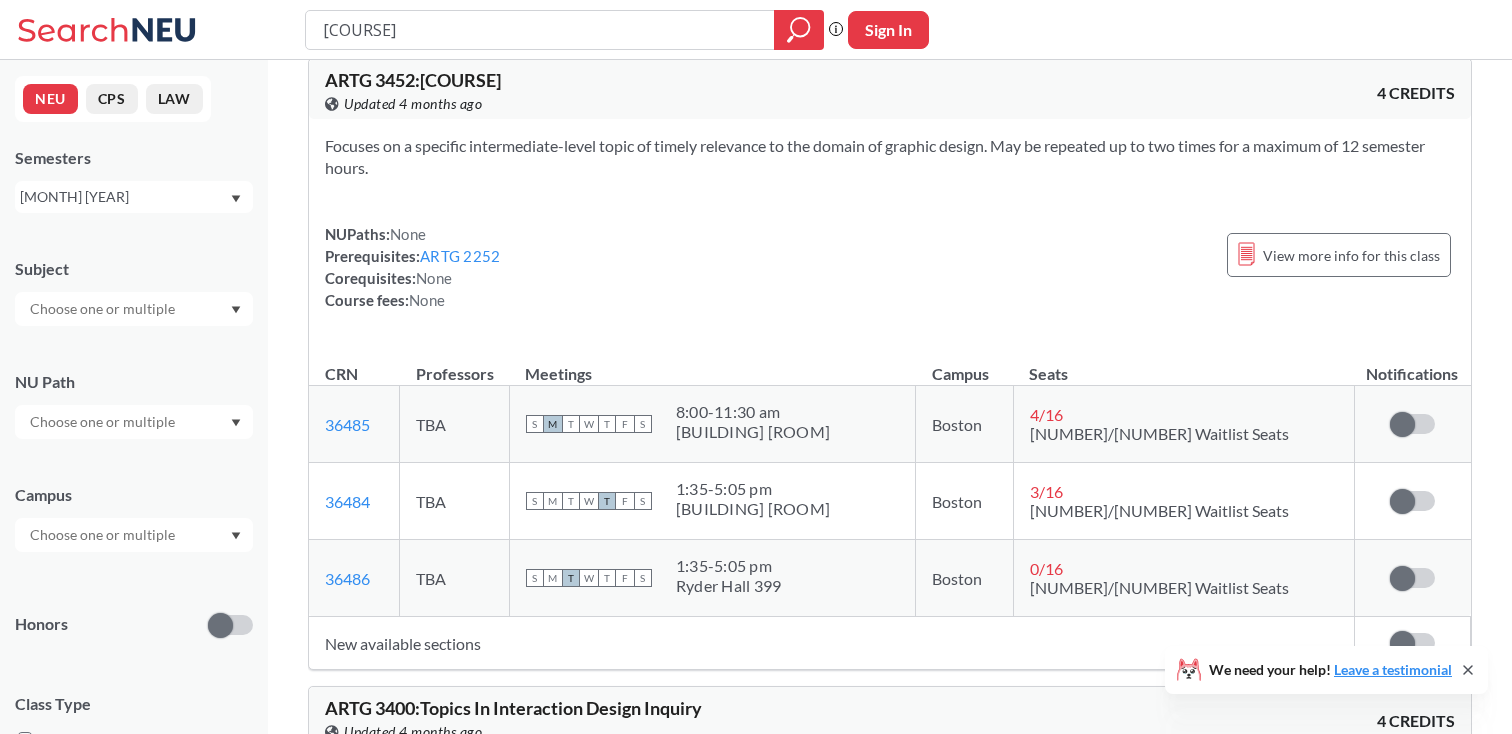 scroll, scrollTop: 0, scrollLeft: 0, axis: both 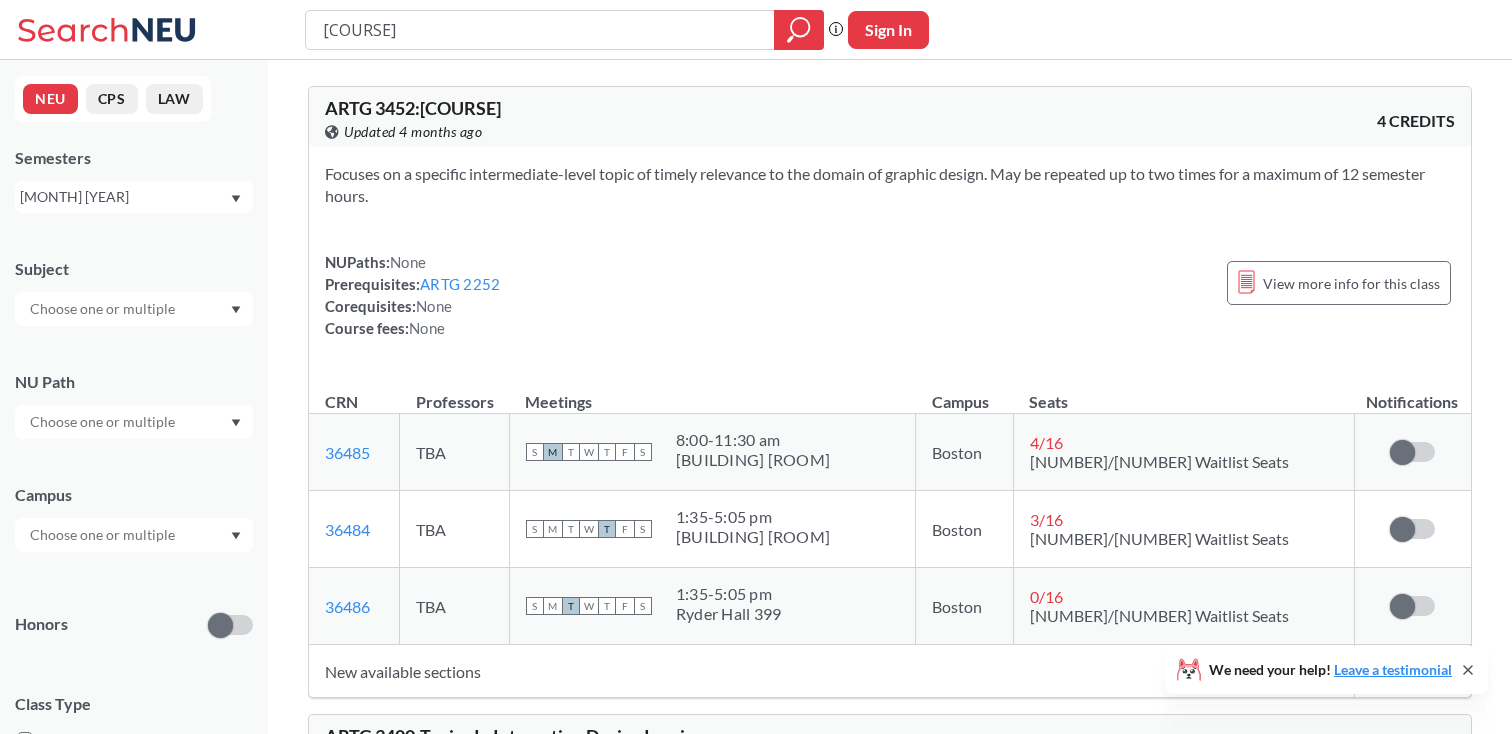 click on "Focuses on a specific intermediate-level topic of timely relevance to the domain of graphic design. May be repeated up to two times for a maximum of 12 semester hours." at bounding box center (890, 185) 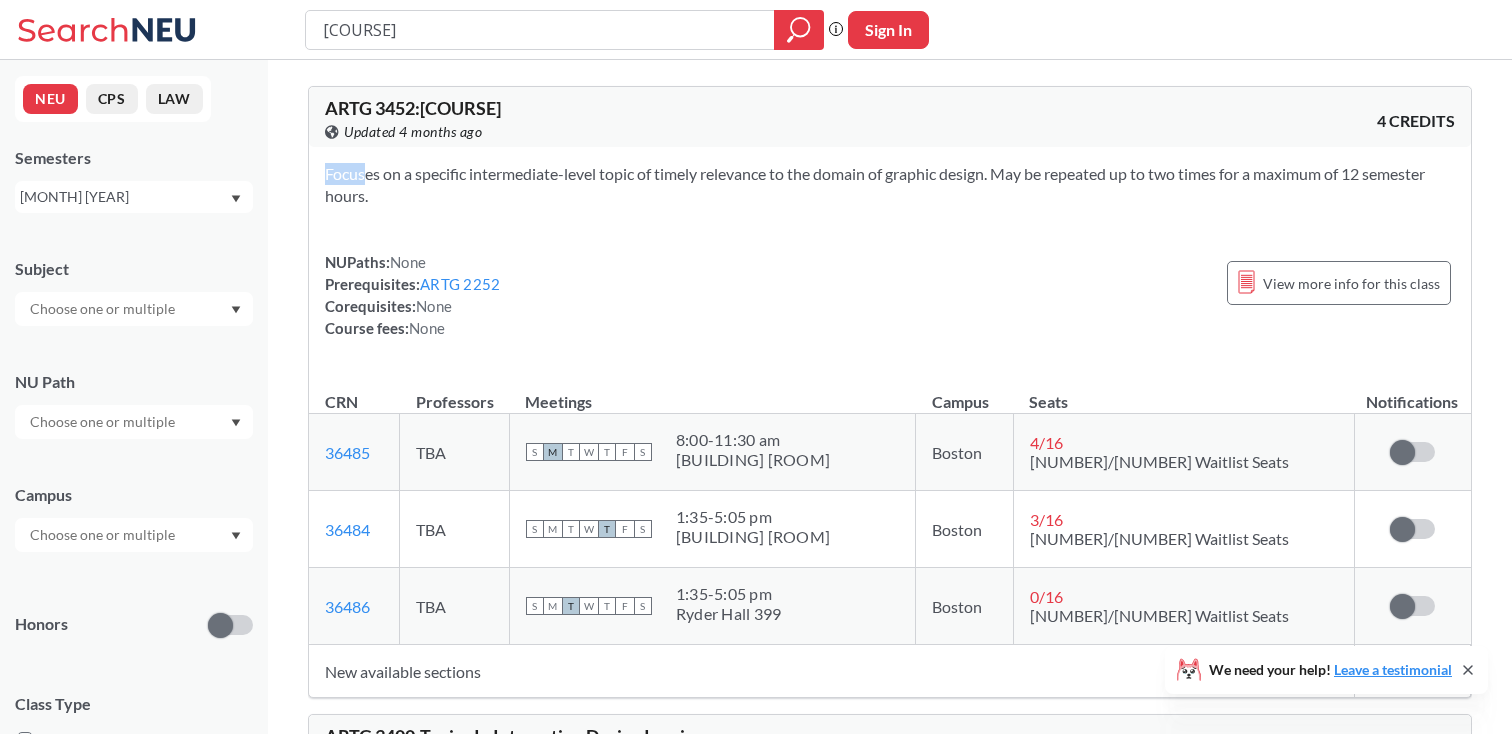 click on "Focuses on a specific intermediate-level topic of timely relevance to the domain of graphic design. May be repeated up to two times for a maximum of 12 semester hours." at bounding box center (890, 185) 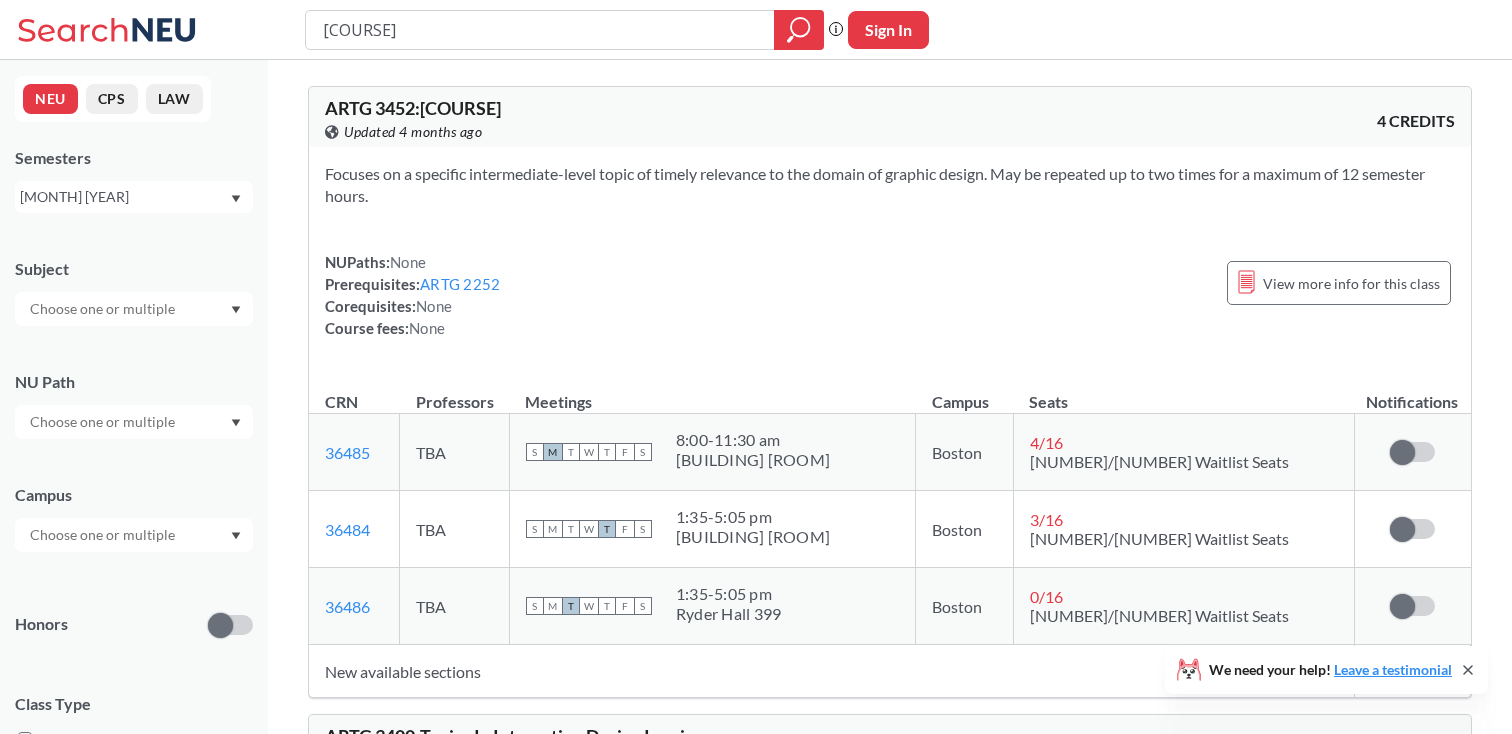 click on "Focuses on a specific intermediate-level topic of timely relevance to the domain of graphic design. May be repeated up to two times for a maximum of 12 semester hours." at bounding box center (890, 185) 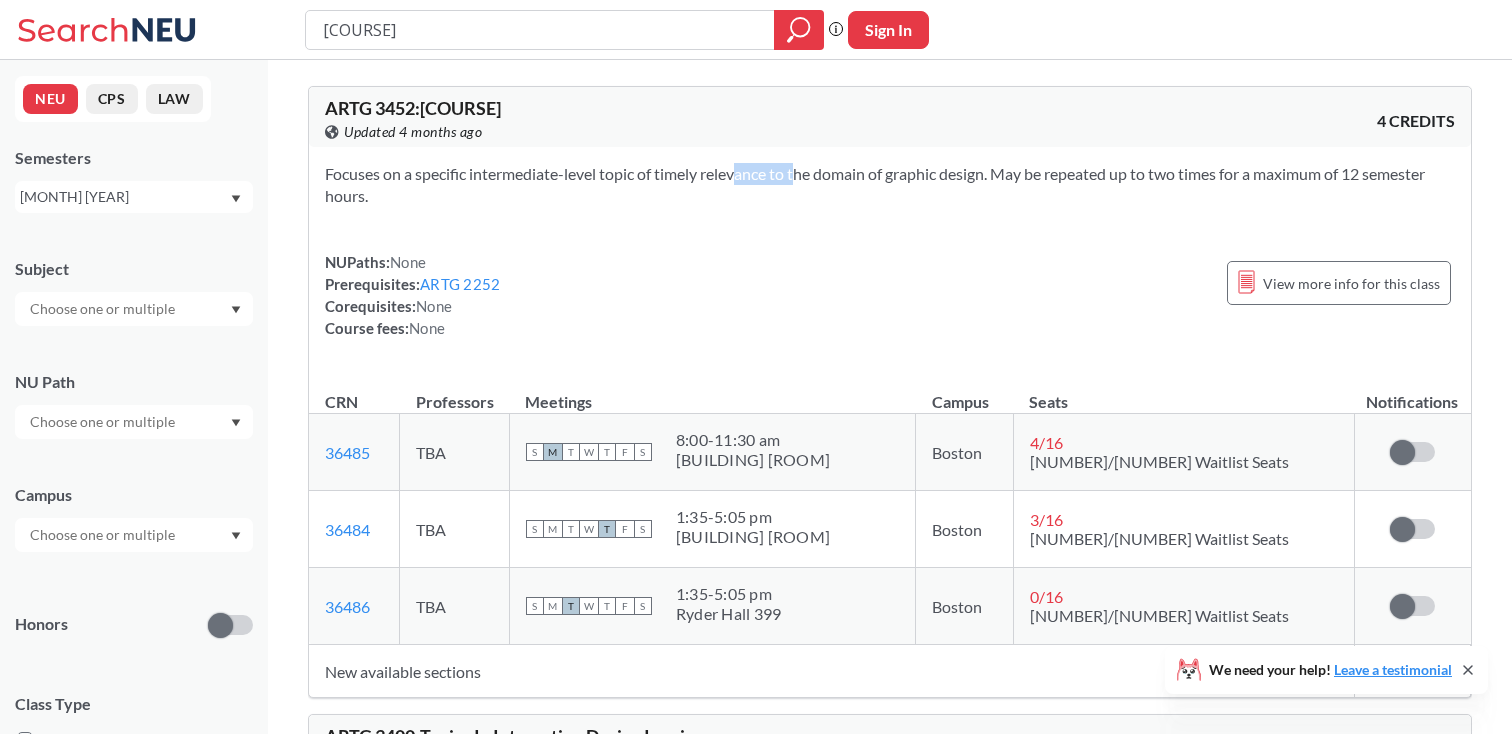 click on "Focuses on a specific intermediate-level topic of timely relevance to the domain of graphic design. May be repeated up to two times for a maximum of 12 semester hours." at bounding box center (890, 185) 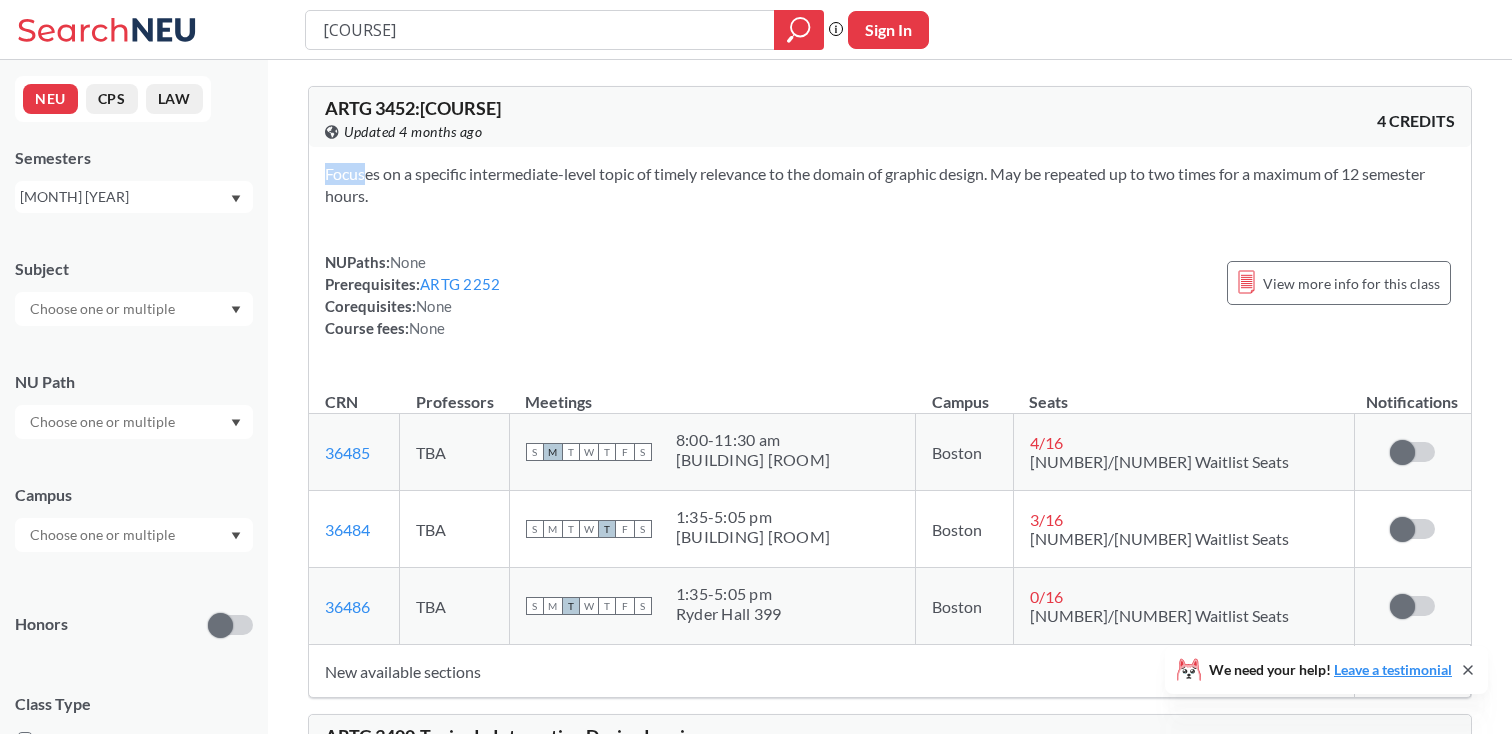 click on "Focuses on a specific intermediate-level topic of timely relevance to the domain of graphic design. May be repeated up to two times for a maximum of 12 semester hours." at bounding box center [890, 185] 